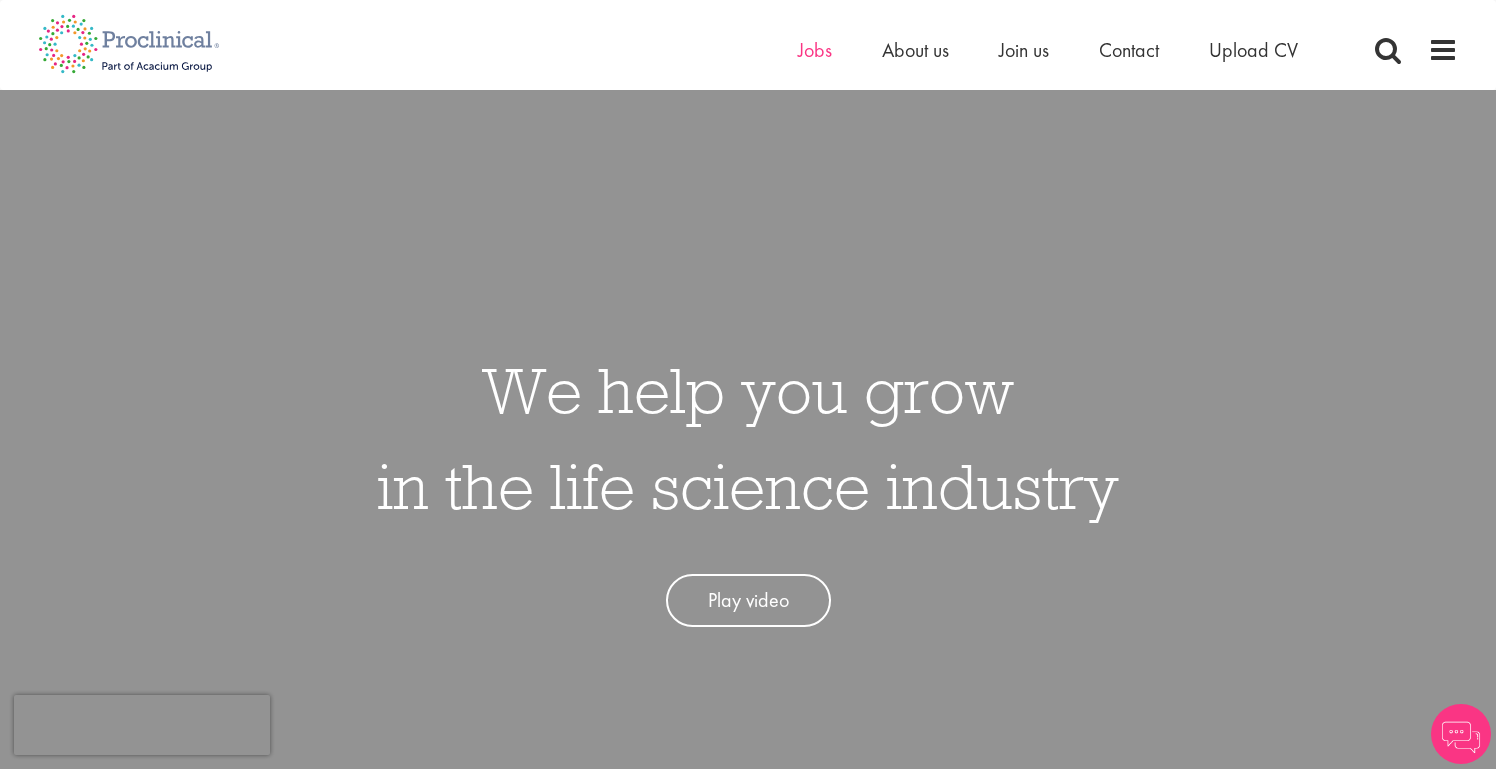 scroll, scrollTop: 0, scrollLeft: 0, axis: both 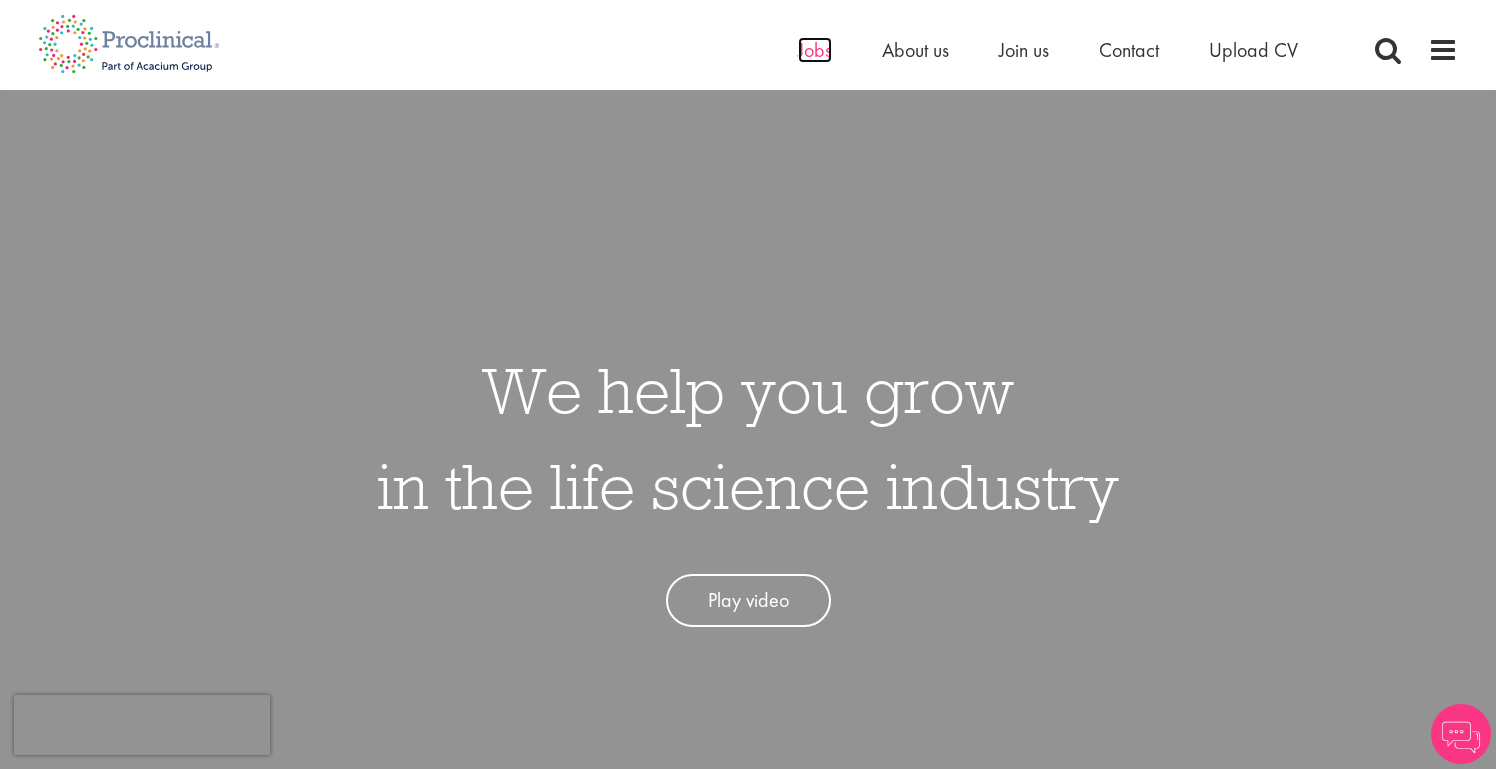 click on "Jobs" at bounding box center [815, 50] 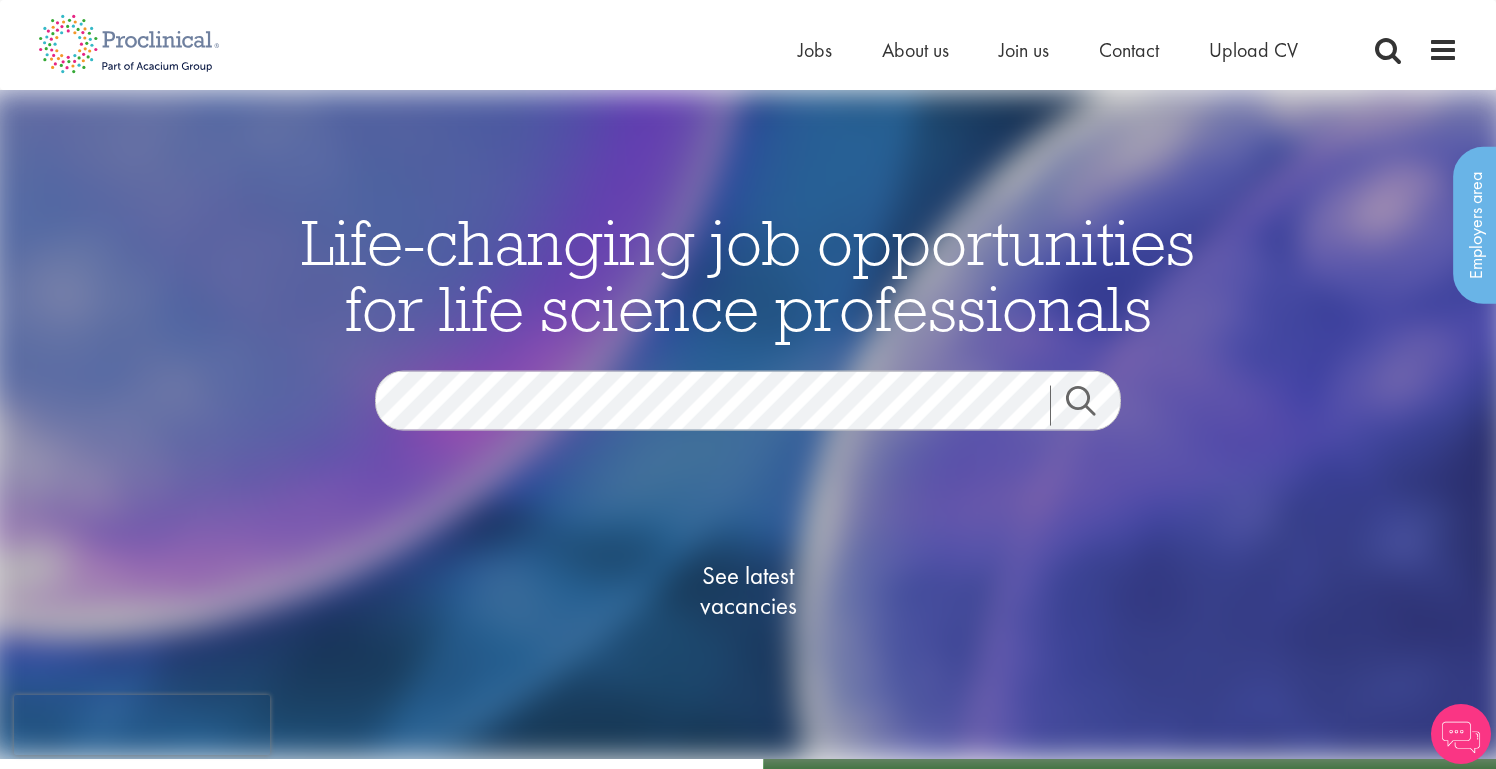 scroll, scrollTop: 0, scrollLeft: 0, axis: both 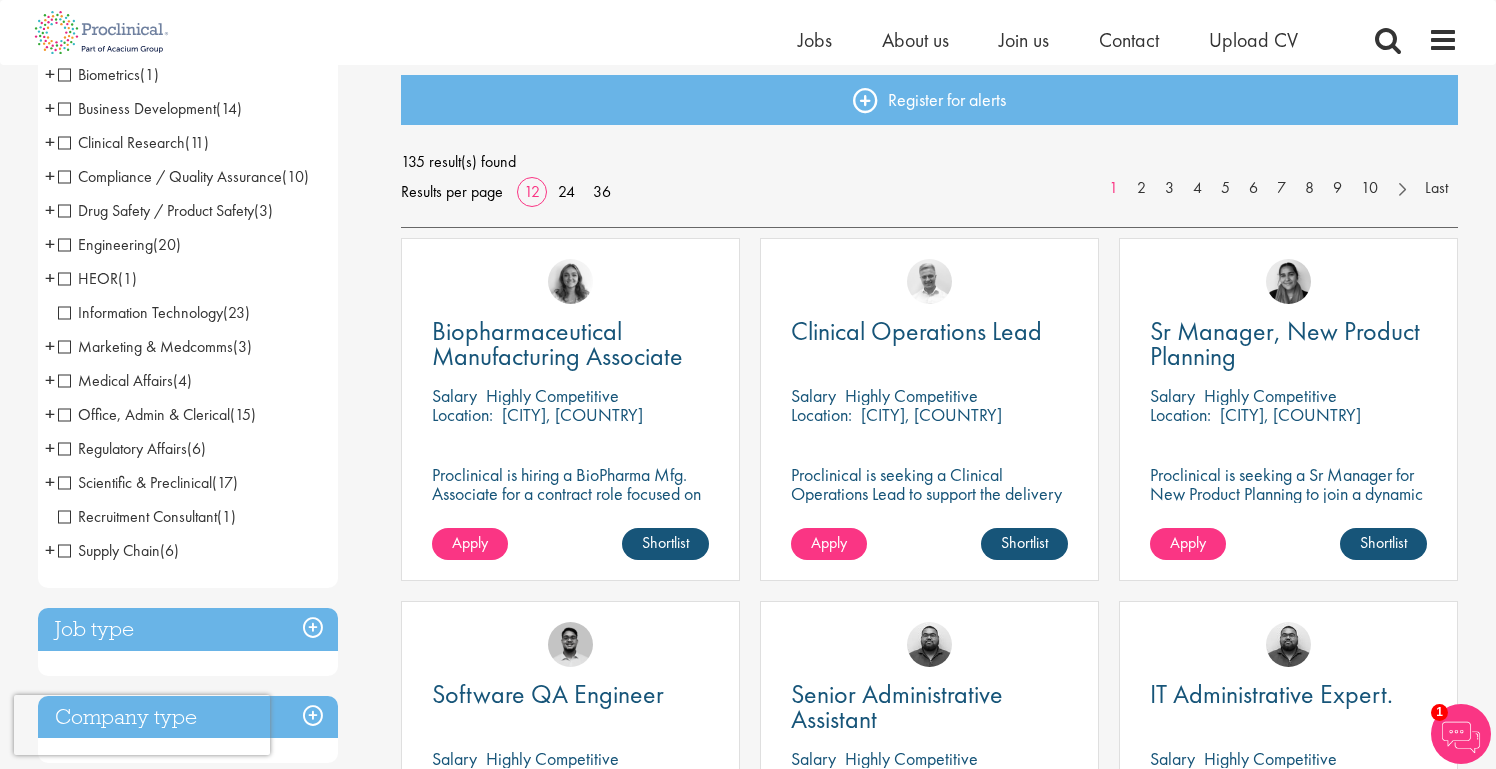 click on "+" at bounding box center (50, 244) 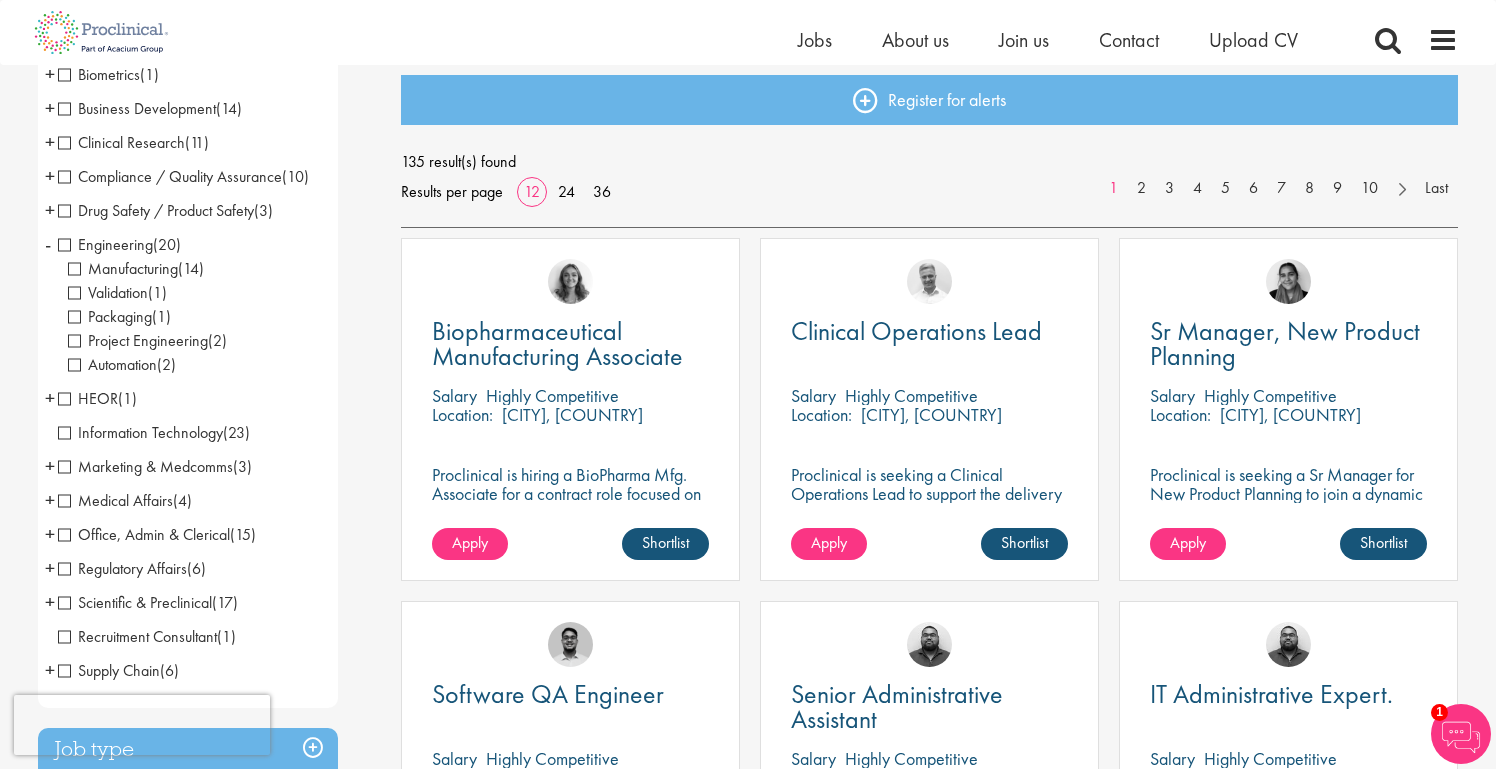 click on "Engineering" at bounding box center (105, 244) 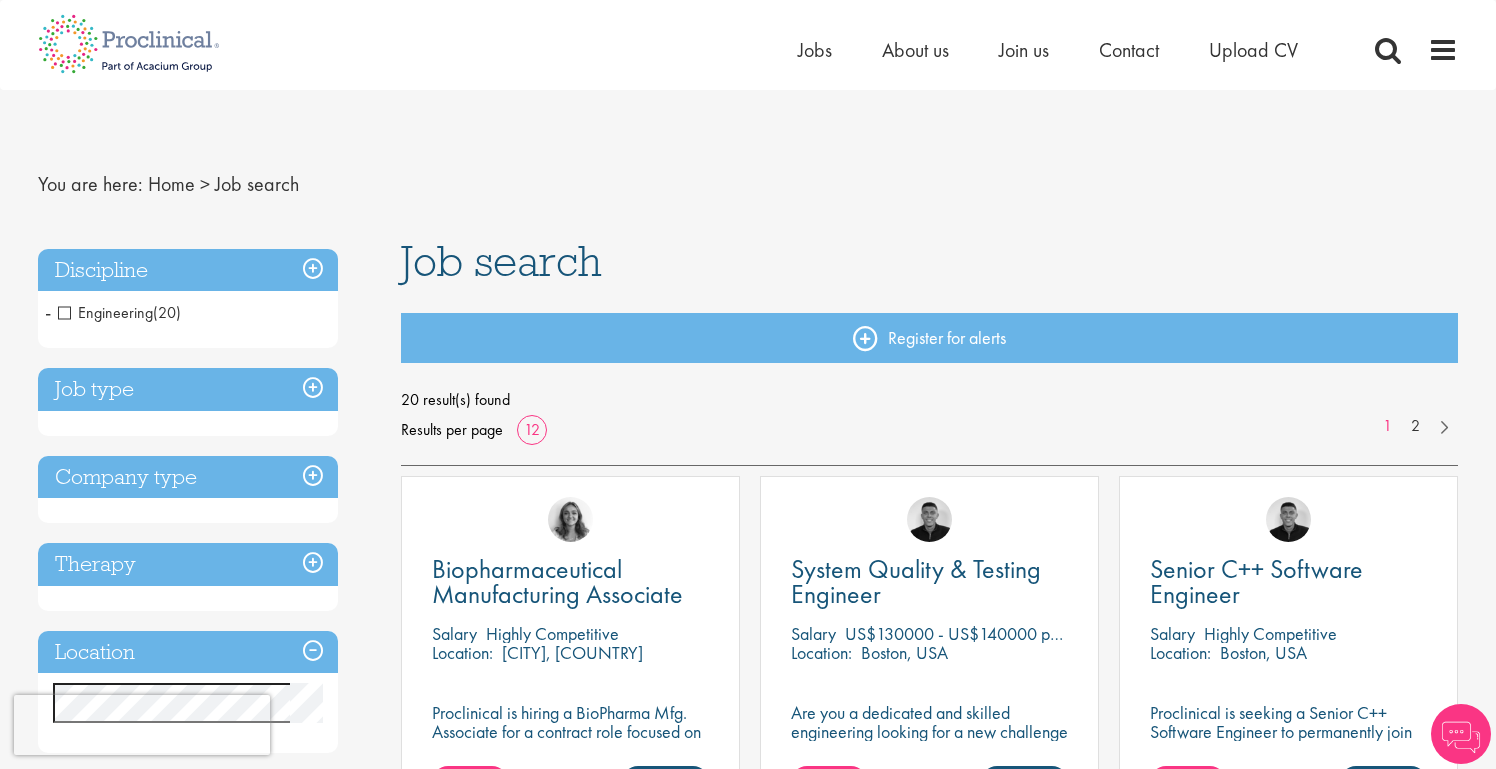 scroll, scrollTop: 0, scrollLeft: 0, axis: both 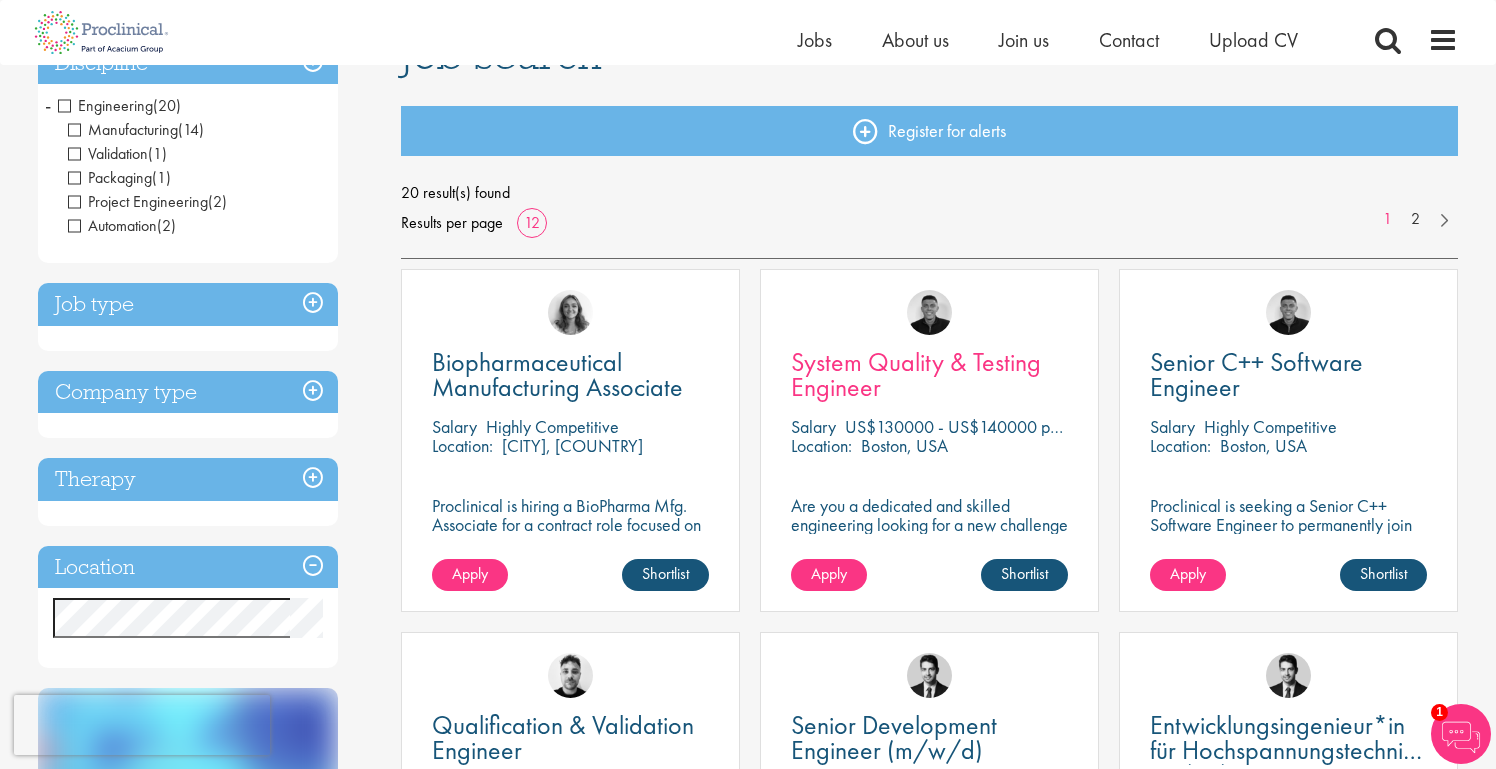 click on "System Quality & Testing Engineer" at bounding box center [916, 374] 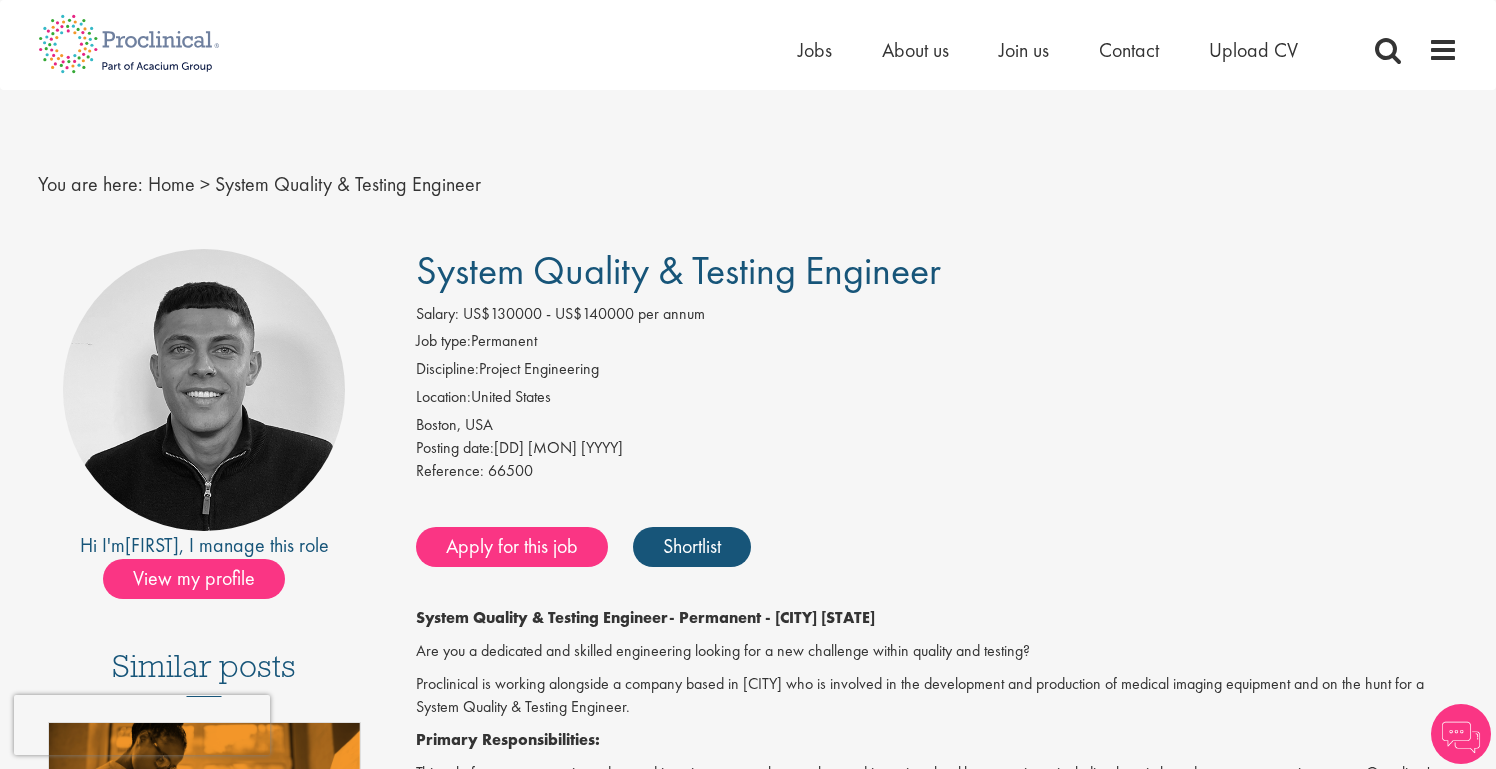 scroll, scrollTop: 0, scrollLeft: 0, axis: both 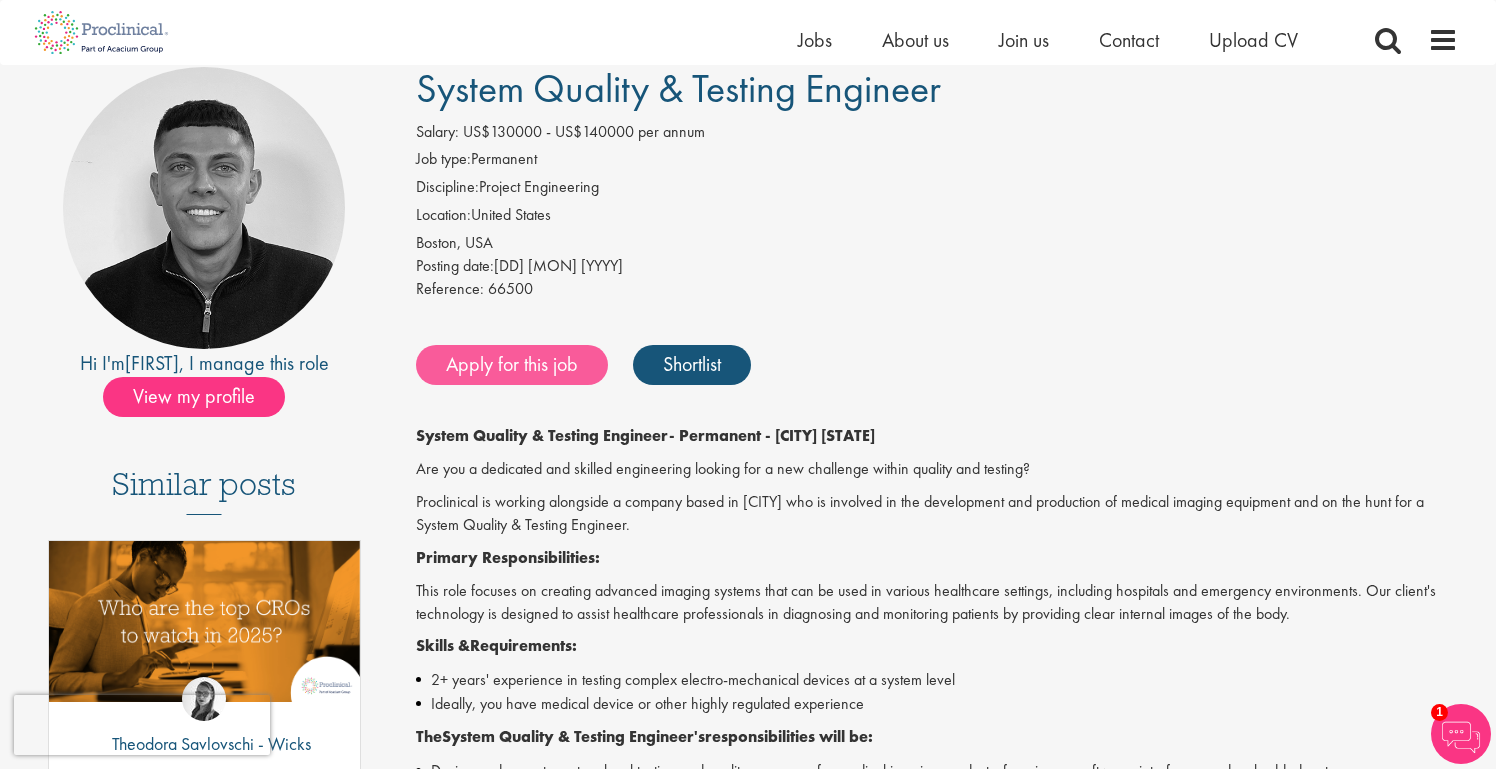 click on "Apply for this job" at bounding box center [512, 365] 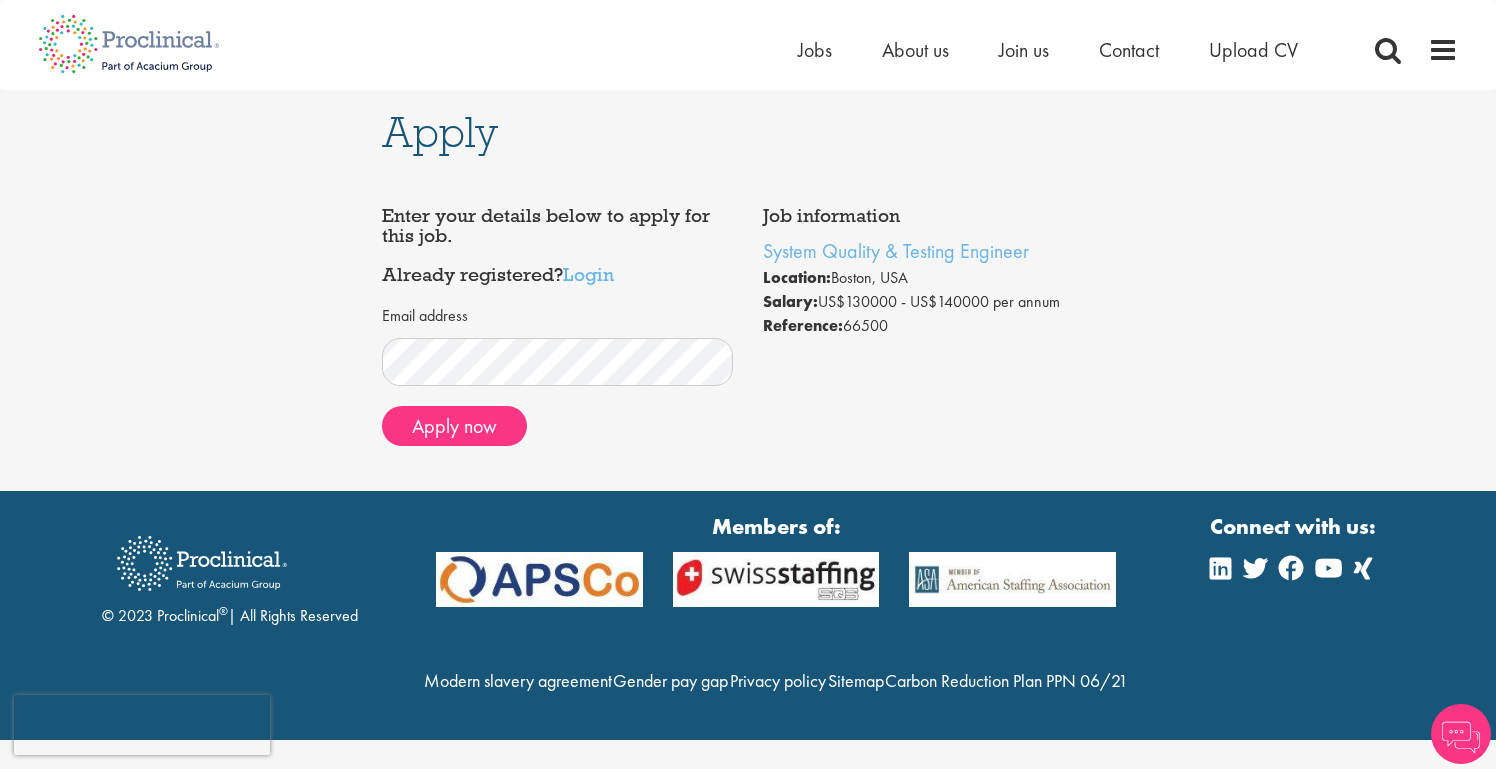 scroll, scrollTop: 0, scrollLeft: 0, axis: both 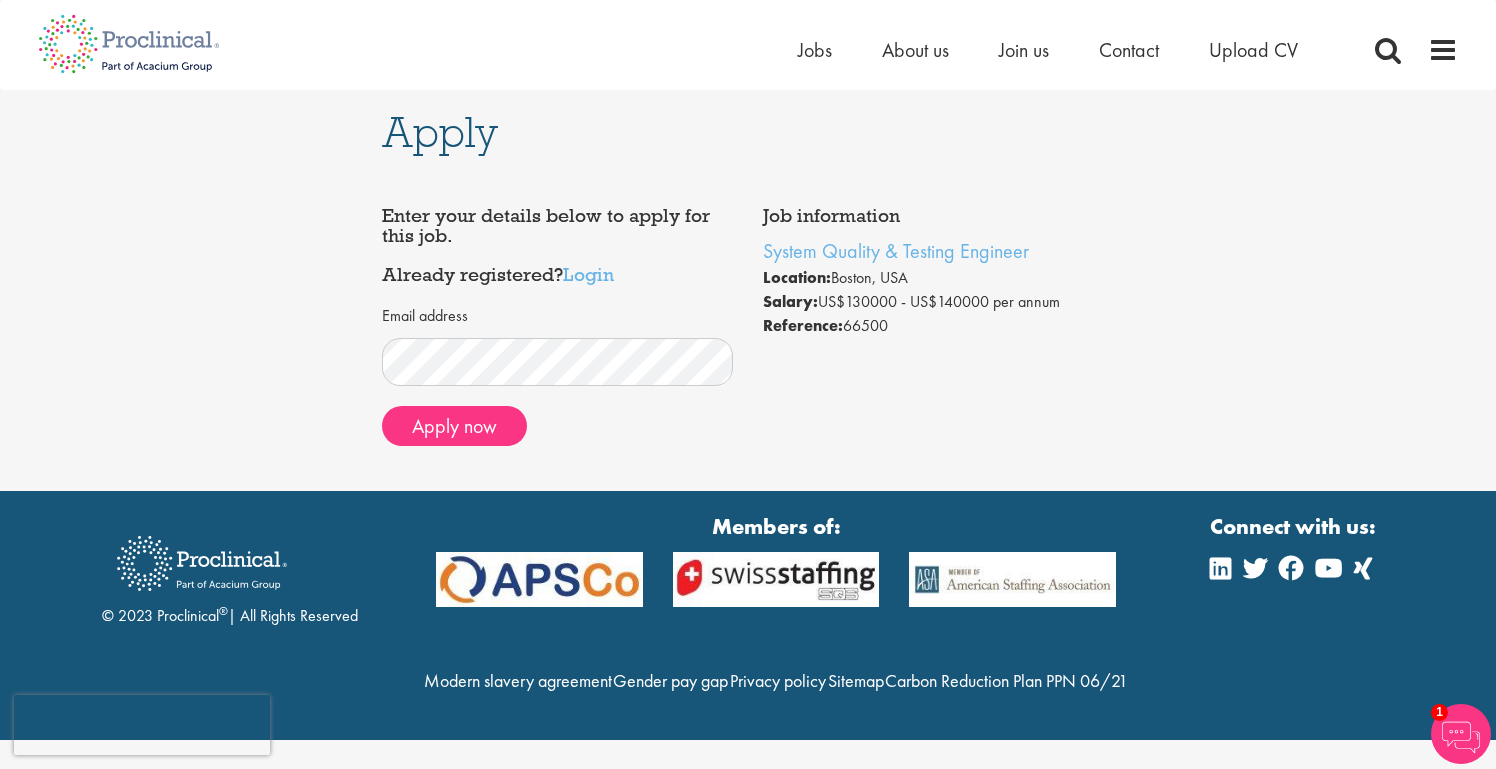 click on "Enter your details below to apply for this job. Already registered?  Login" at bounding box center (558, 245) 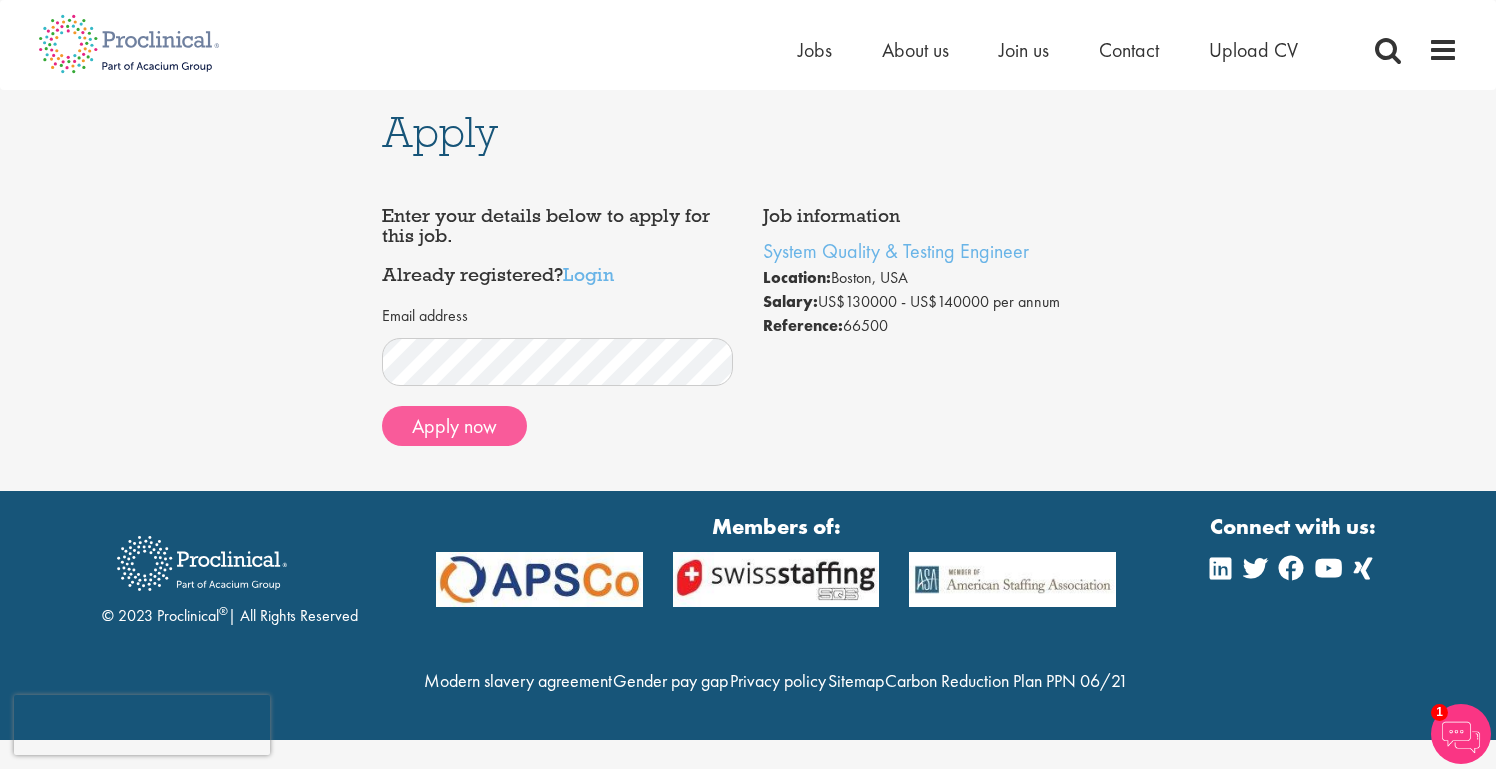 click on "Apply now" at bounding box center (454, 426) 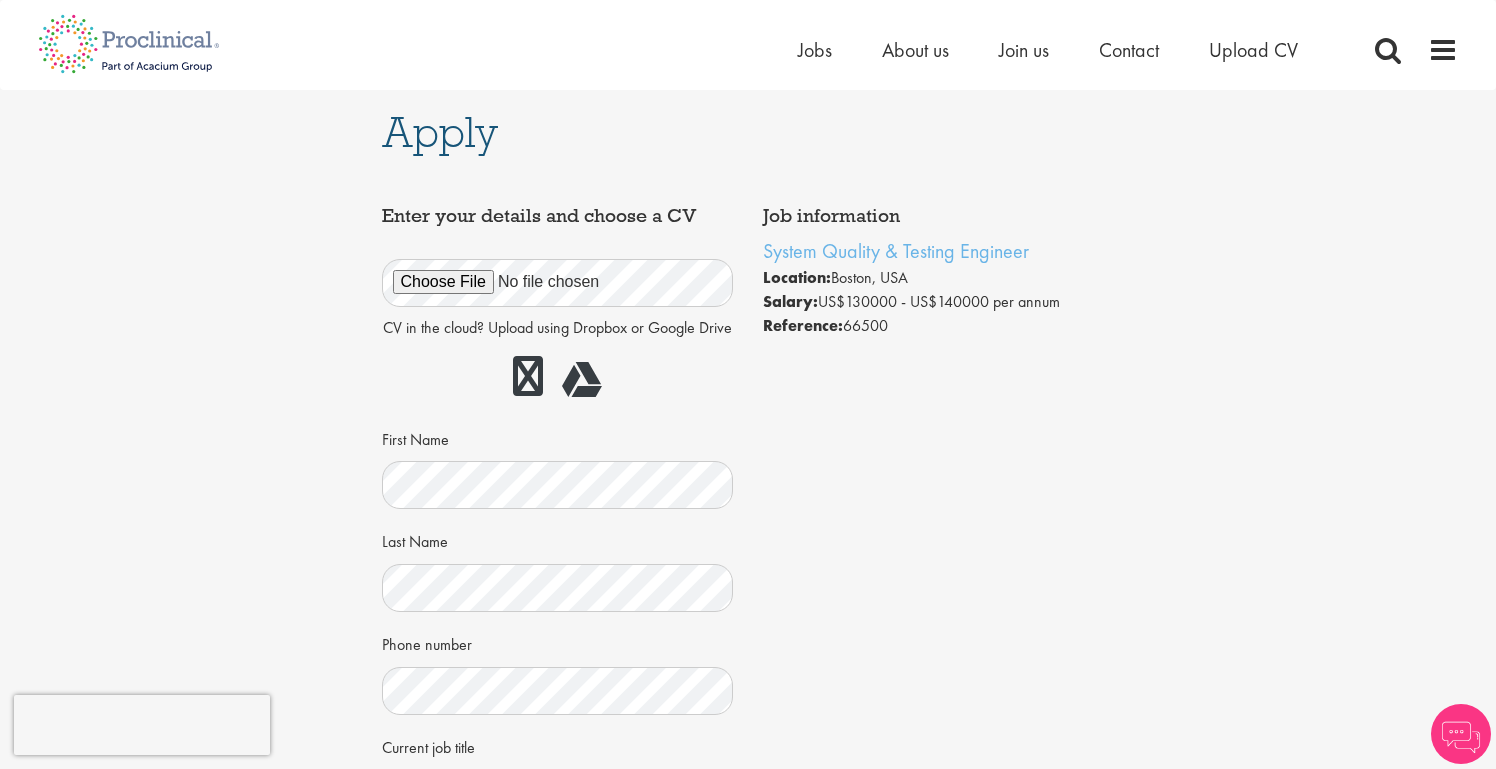scroll, scrollTop: 0, scrollLeft: 0, axis: both 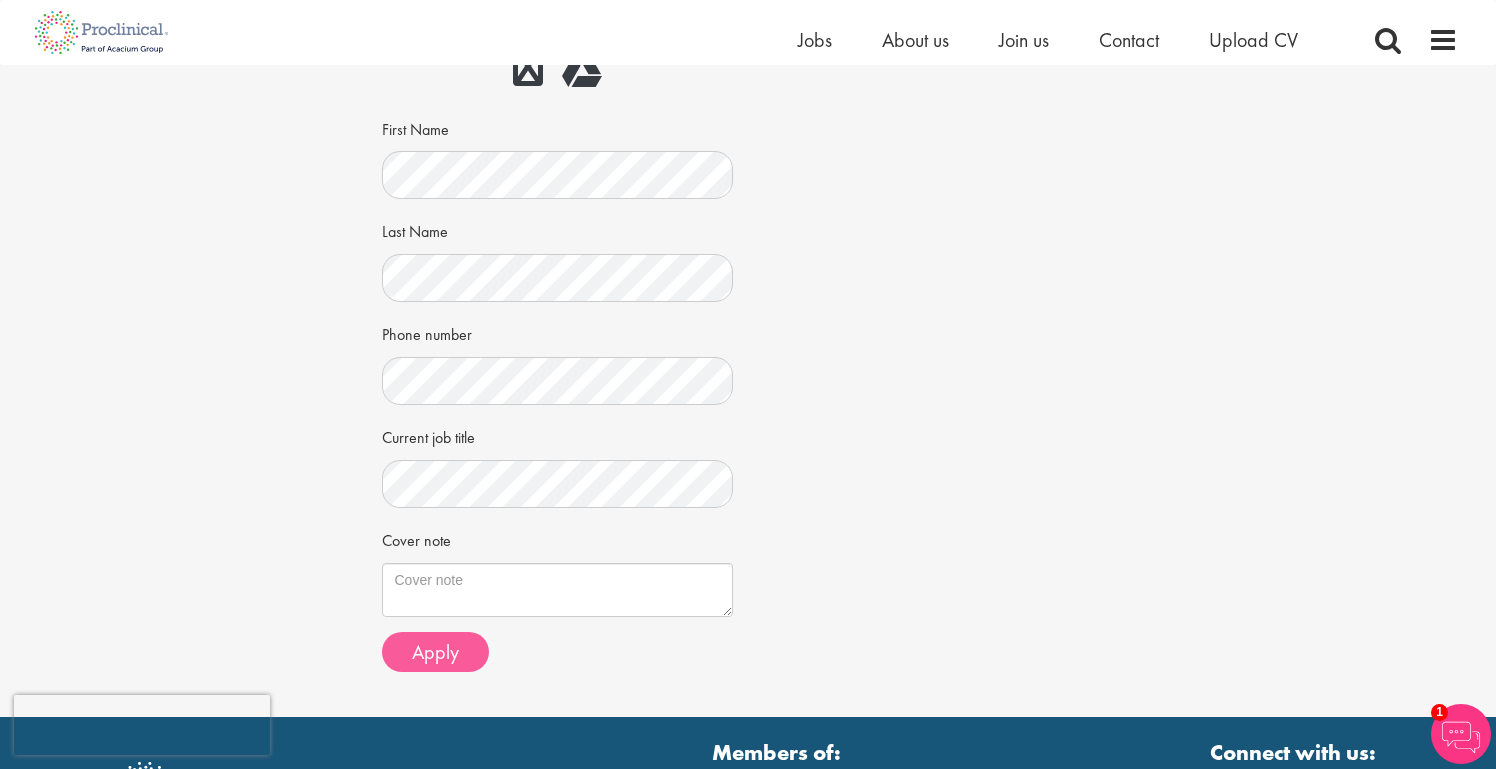 click on "Apply" at bounding box center (435, 652) 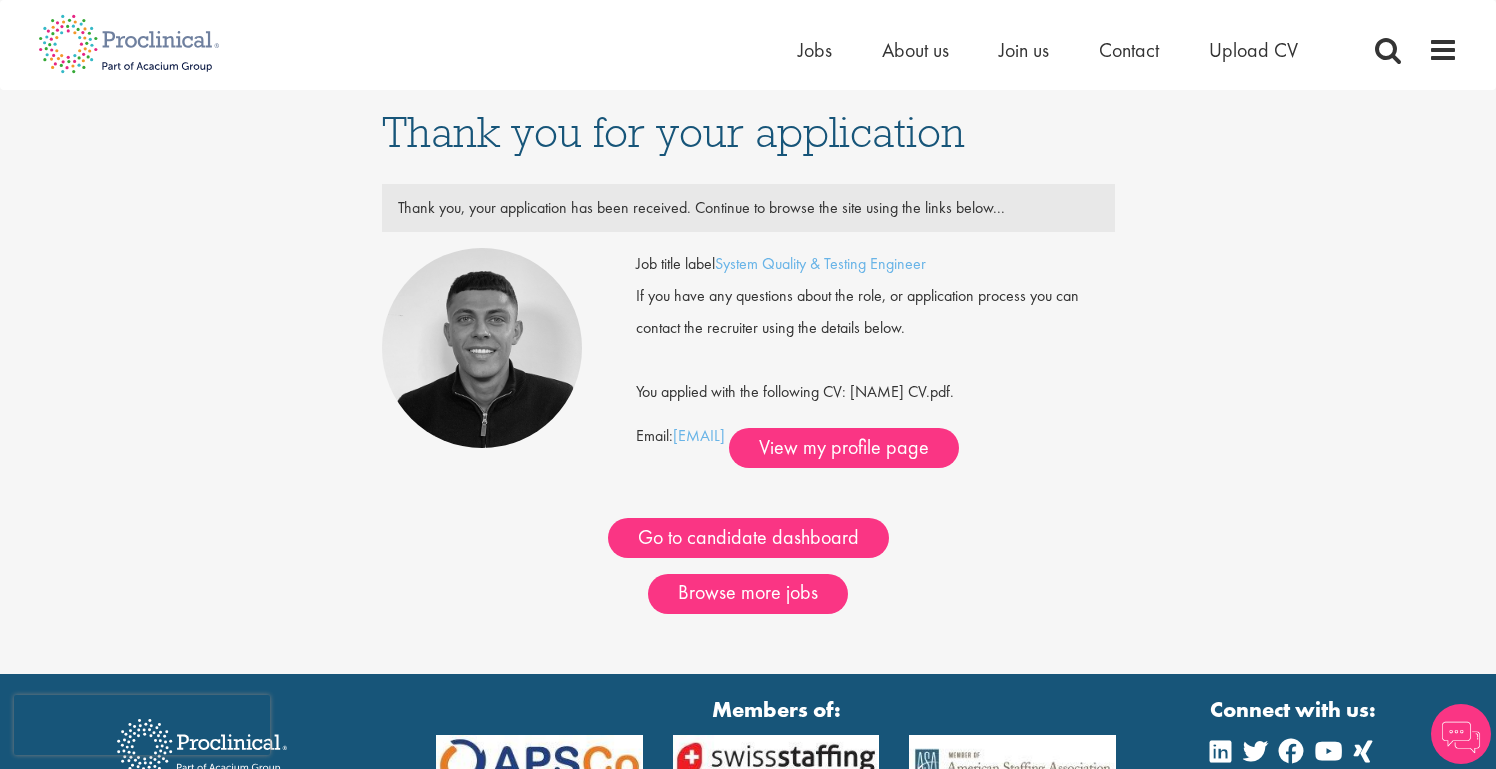 scroll, scrollTop: 0, scrollLeft: 0, axis: both 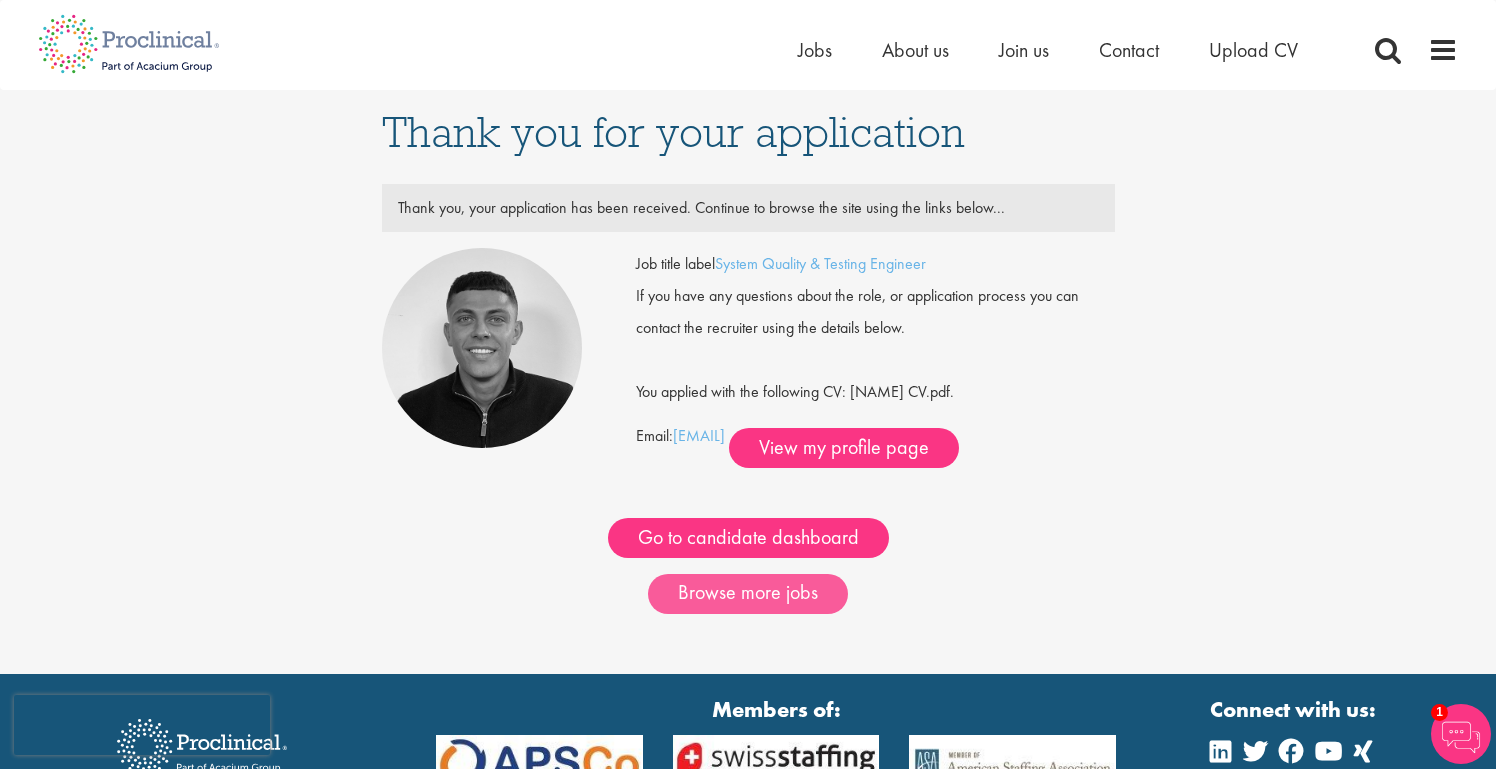 click on "Browse more jobs" at bounding box center [748, 594] 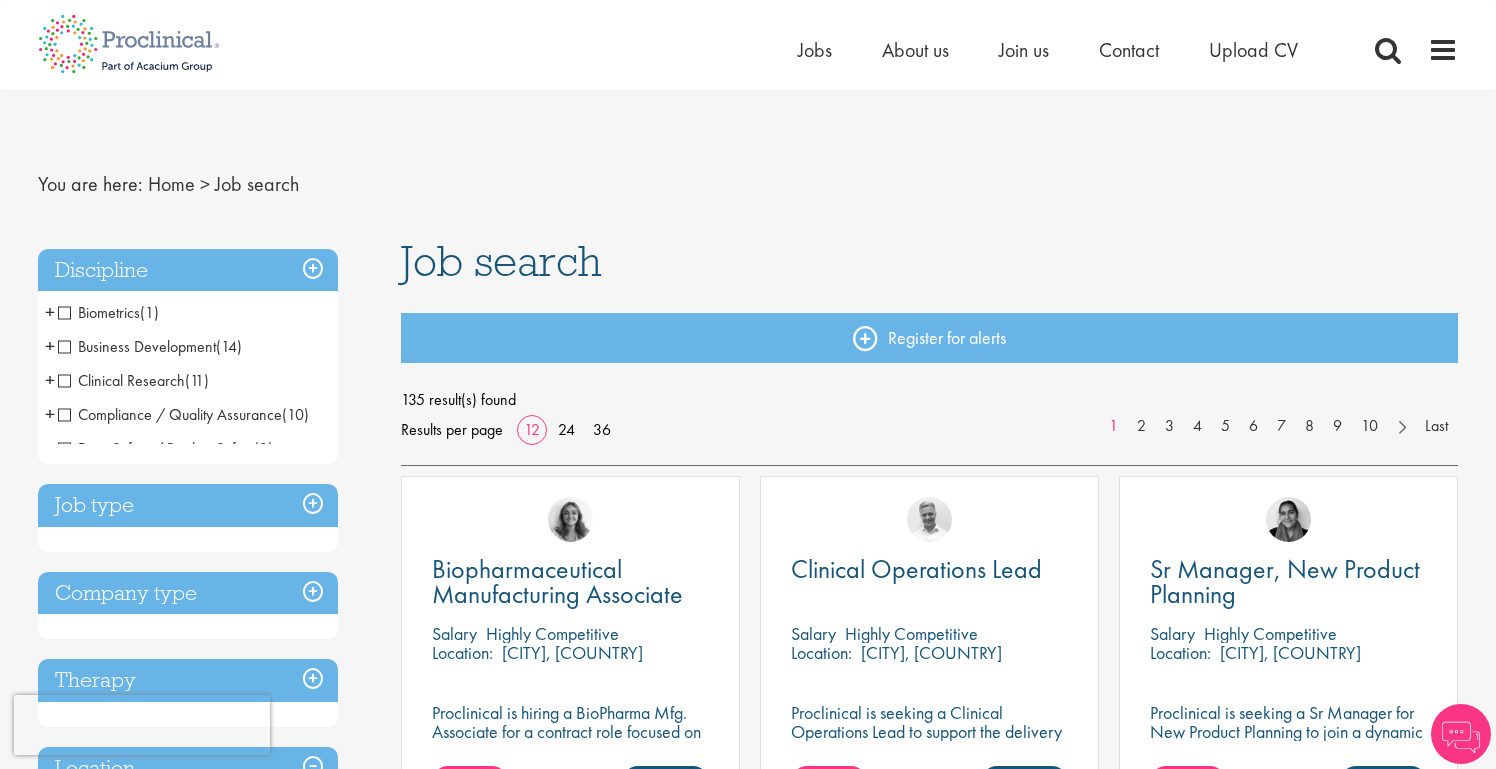 scroll, scrollTop: 0, scrollLeft: 0, axis: both 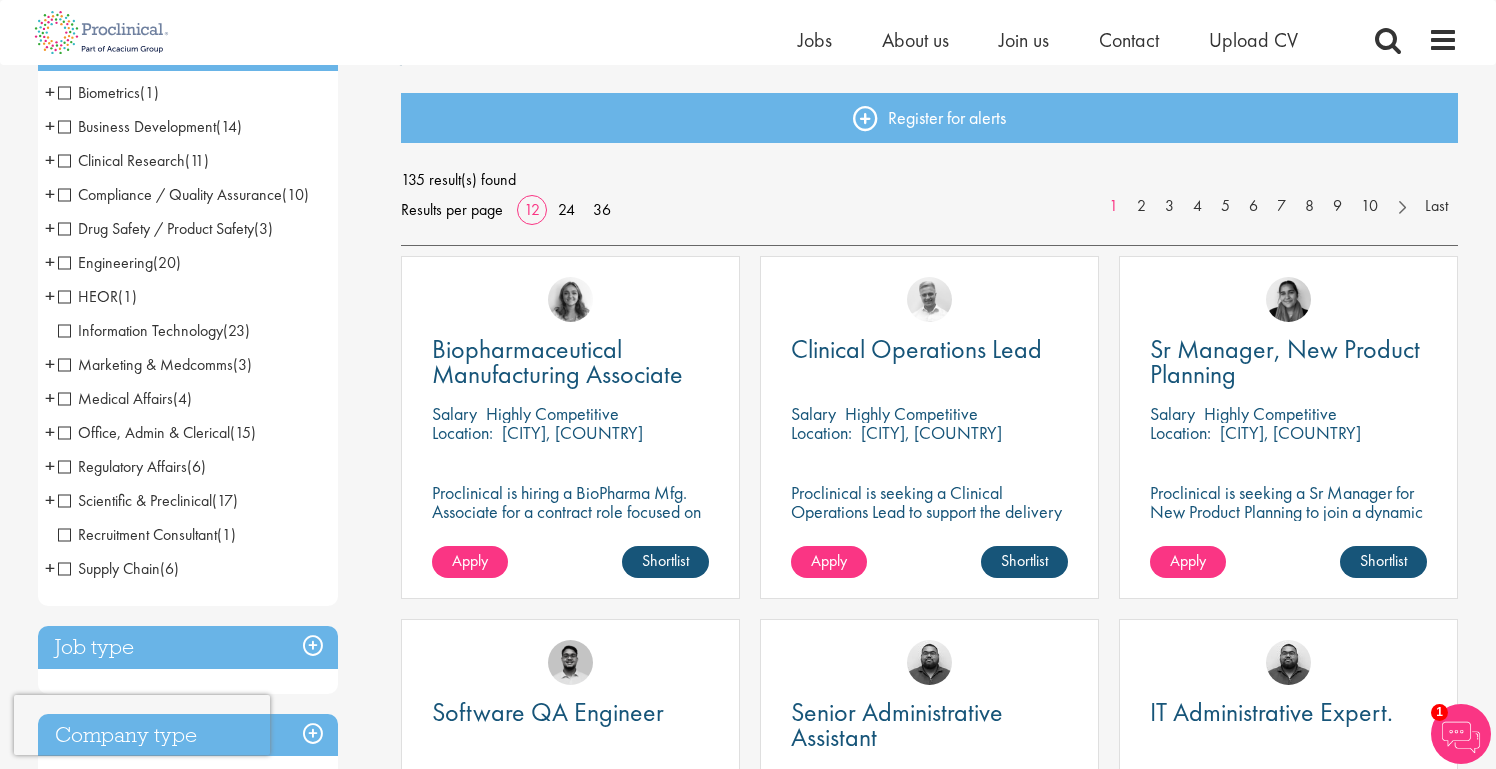 click on "Engineering" at bounding box center (105, 262) 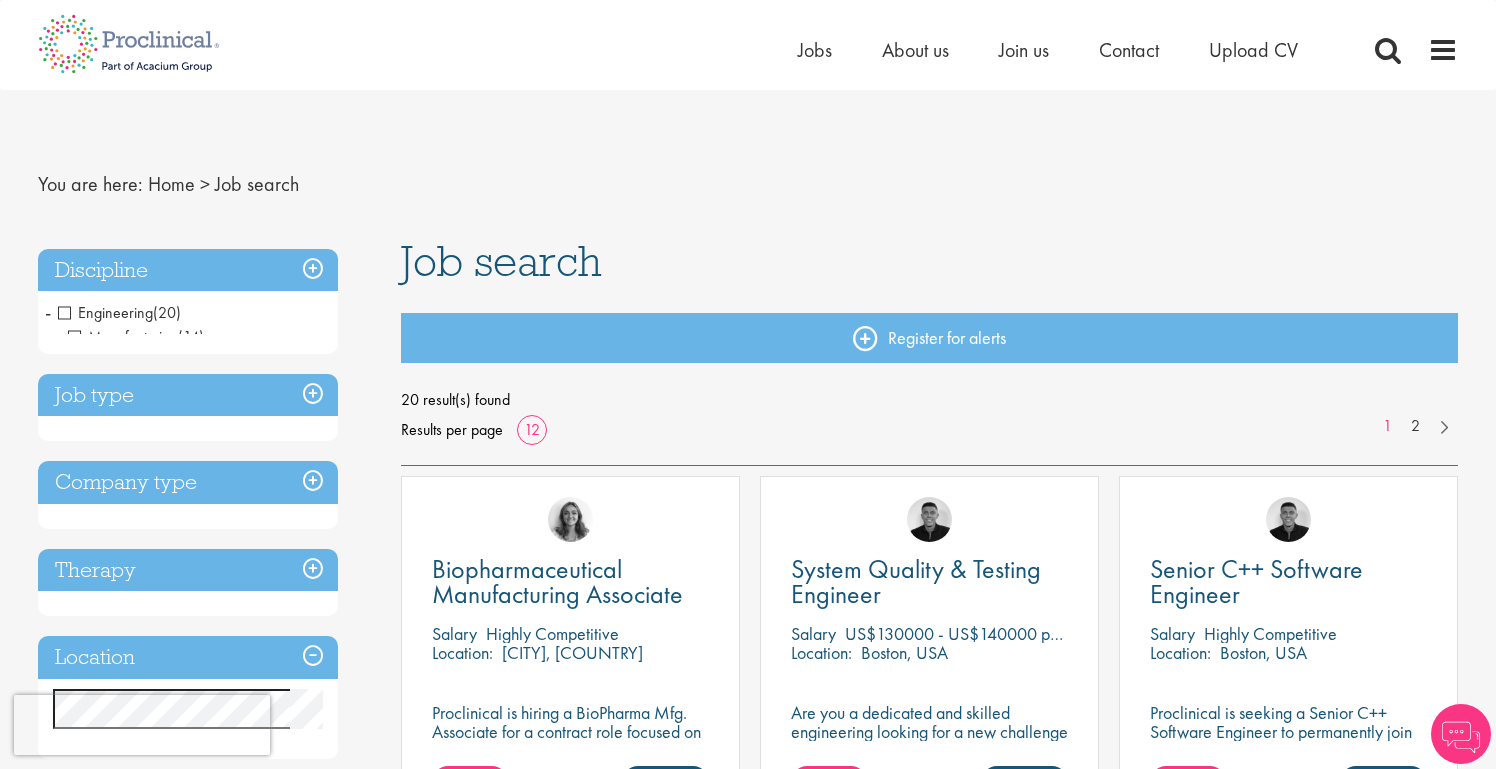 scroll, scrollTop: 0, scrollLeft: 0, axis: both 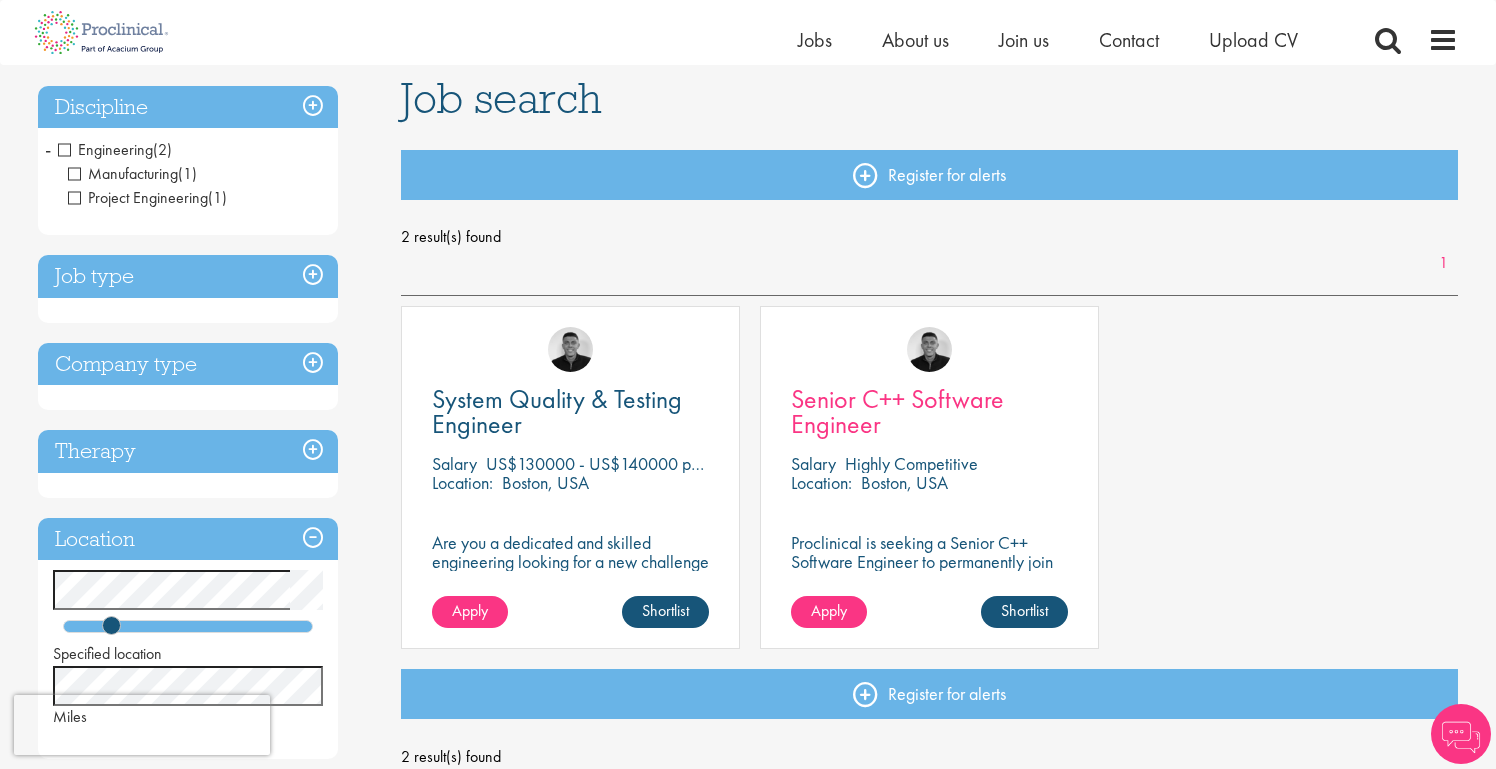 click on "Senior C++ Software Engineer" at bounding box center [897, 411] 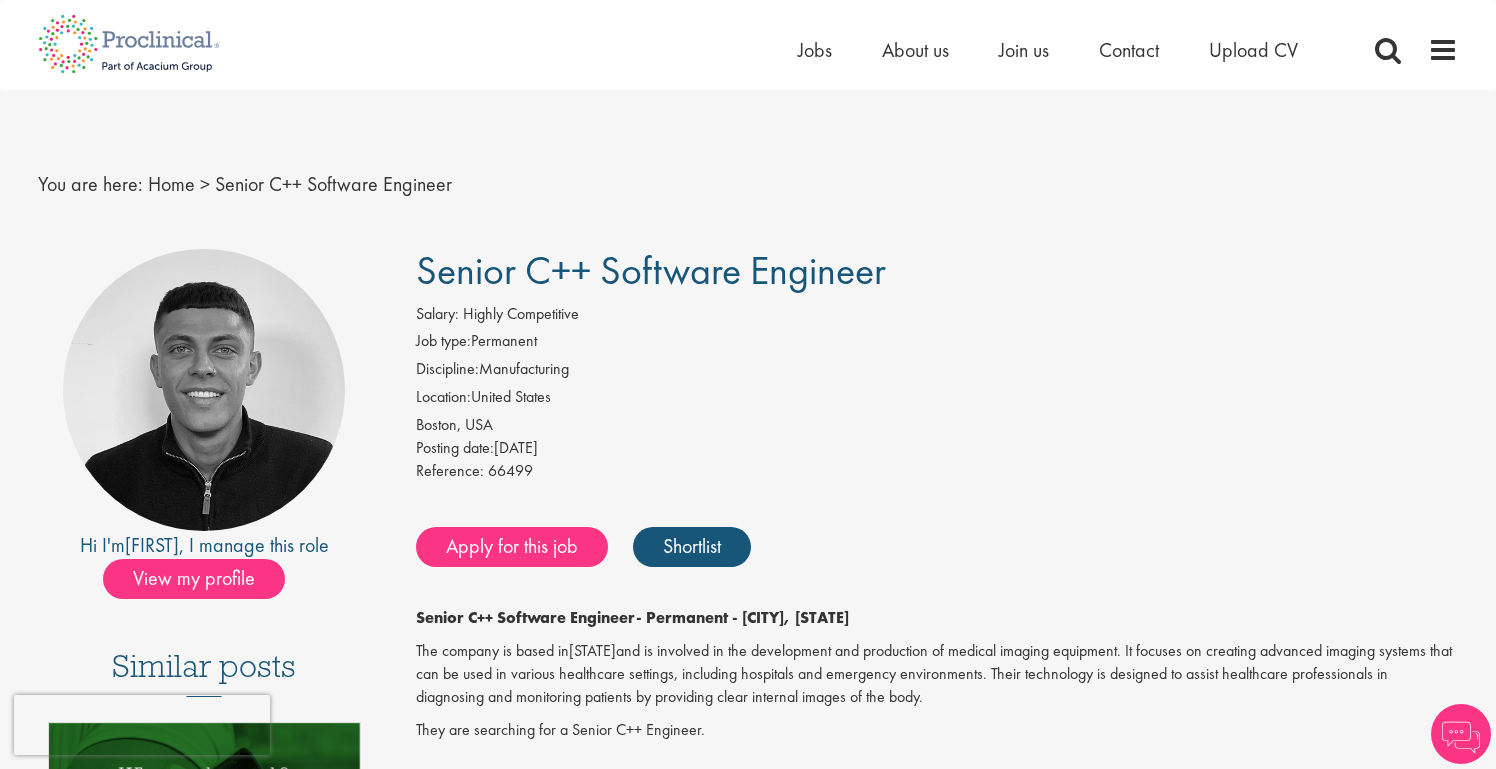 scroll, scrollTop: 0, scrollLeft: 0, axis: both 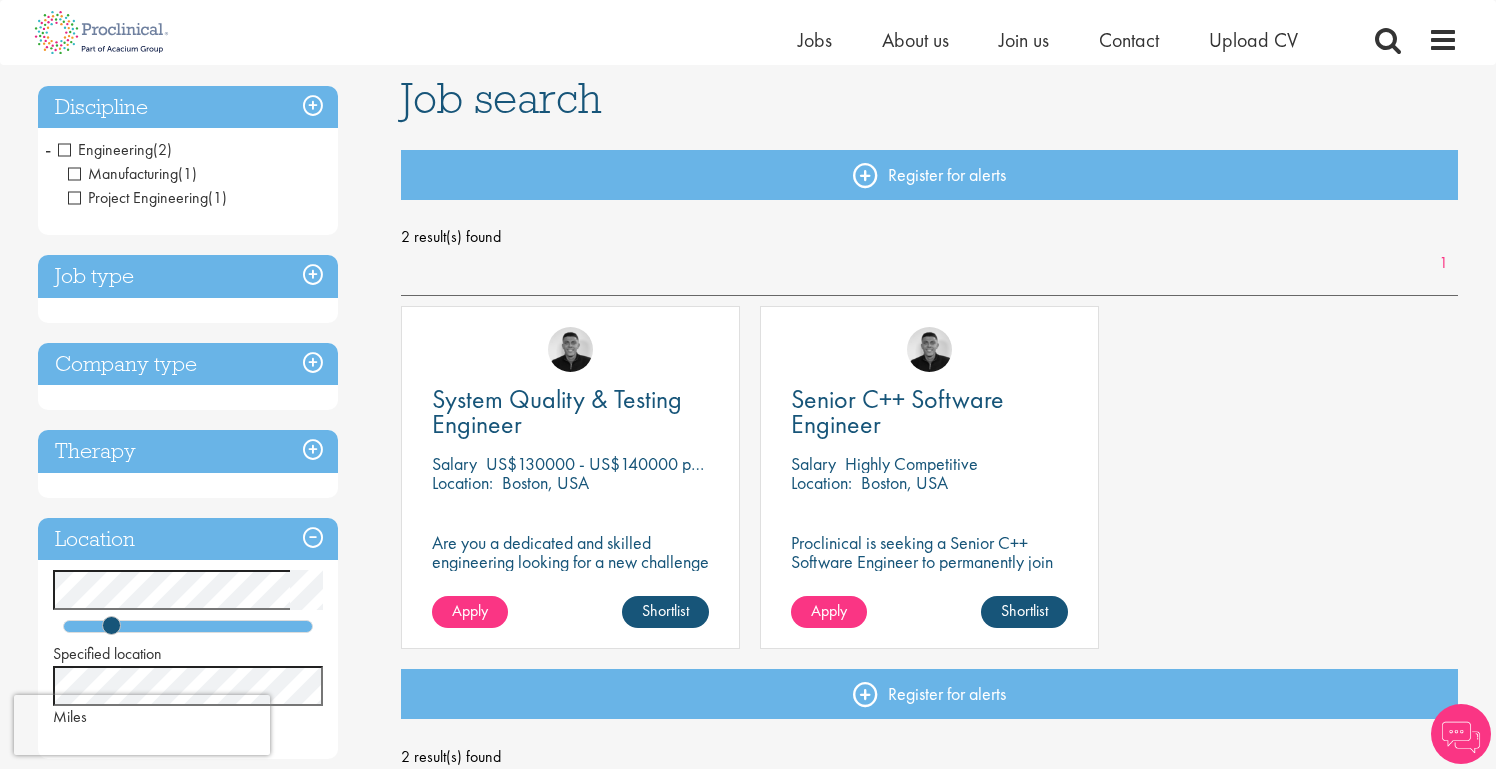click on "Engineering" at bounding box center (105, 149) 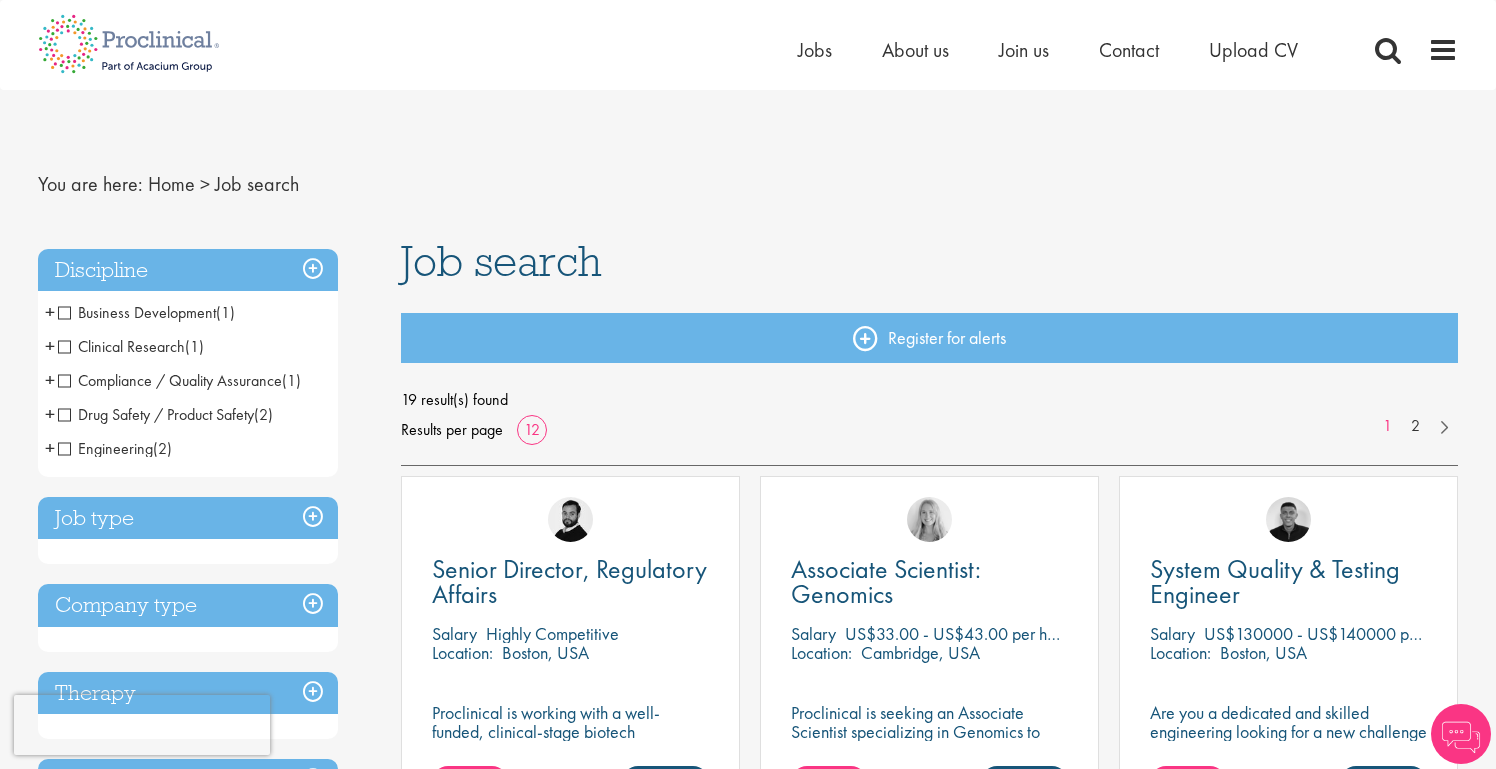 scroll, scrollTop: 0, scrollLeft: 0, axis: both 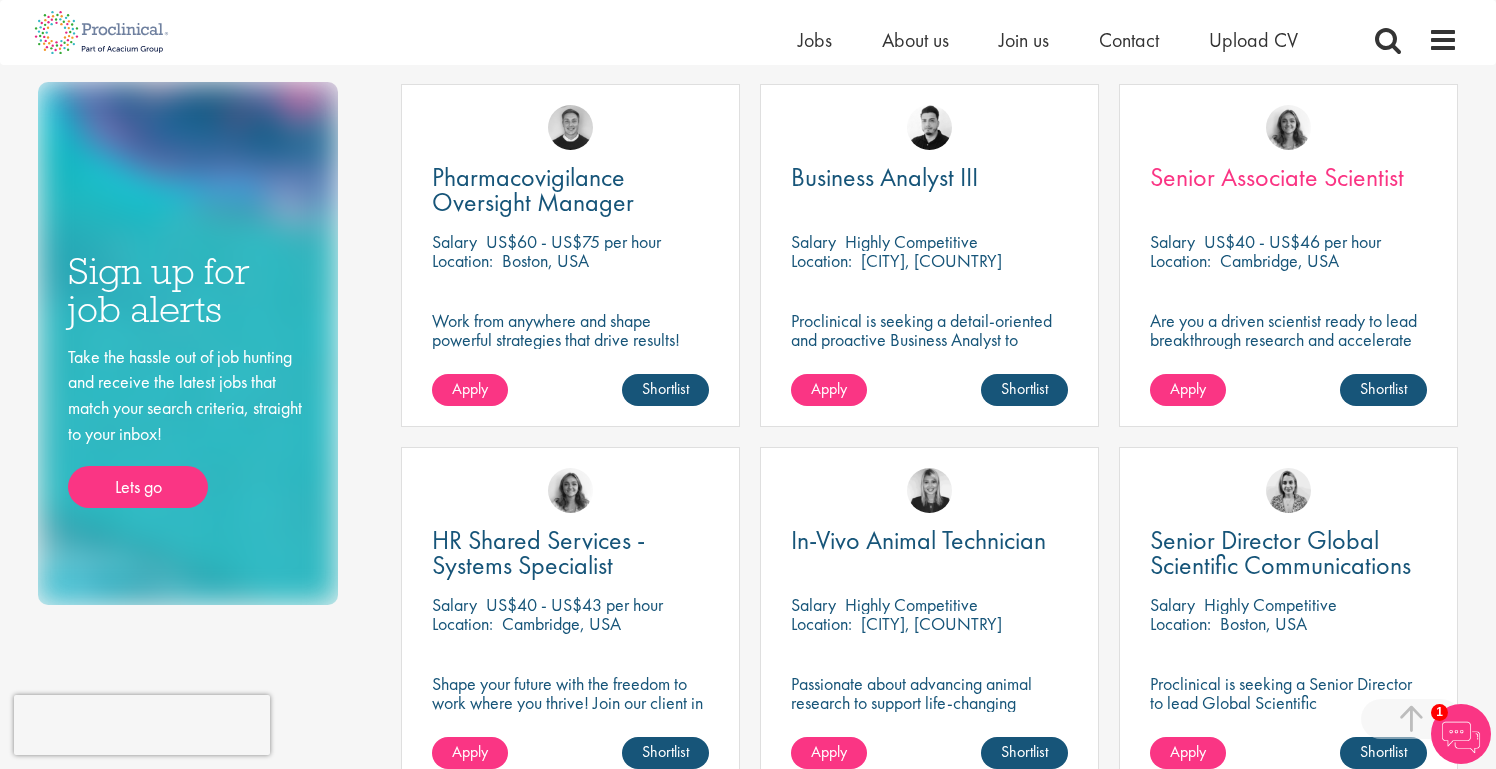click on "Senior Associate Scientist" at bounding box center (1277, 177) 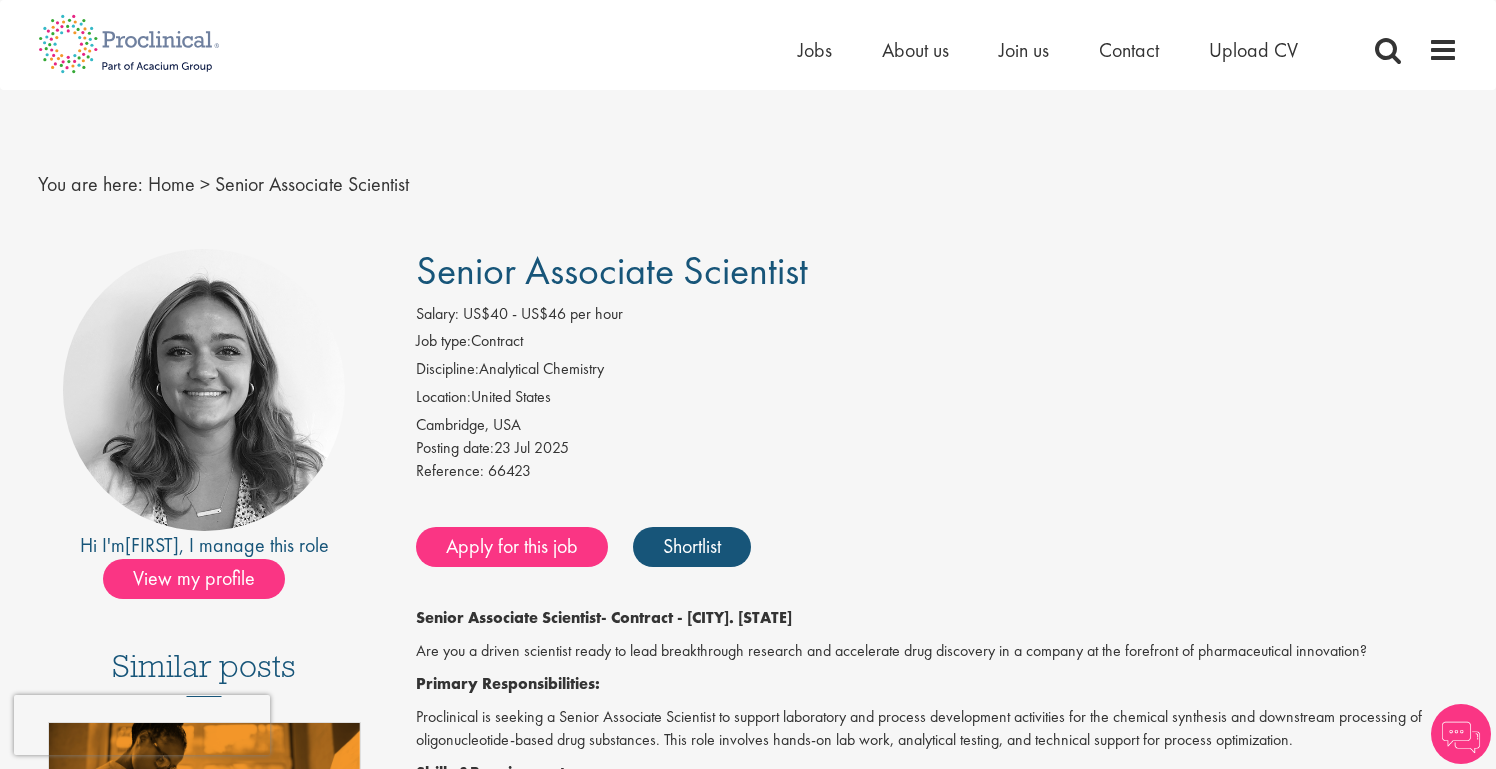 scroll, scrollTop: 0, scrollLeft: 0, axis: both 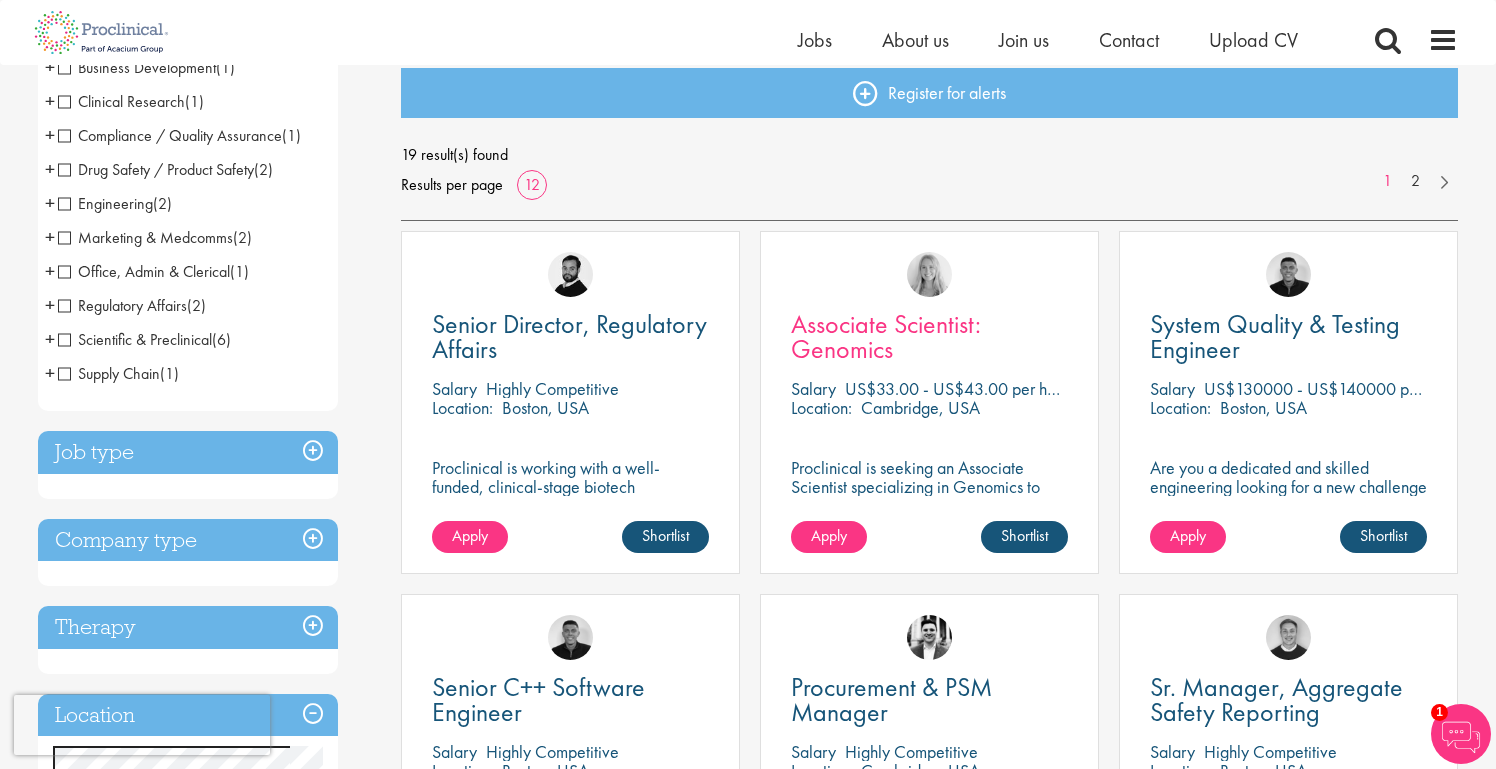 click on "Associate Scientist: Genomics" at bounding box center (886, 336) 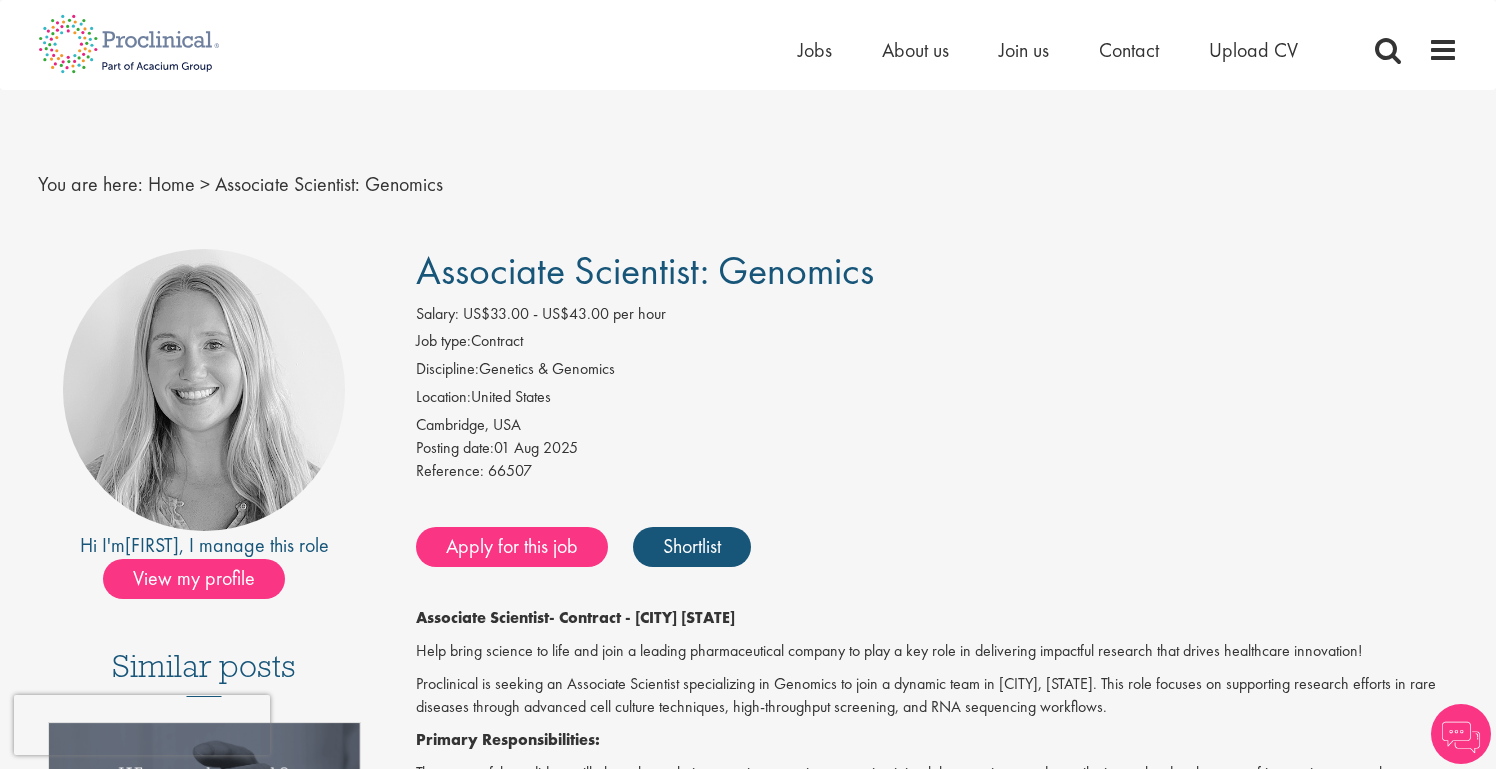 scroll, scrollTop: 0, scrollLeft: 0, axis: both 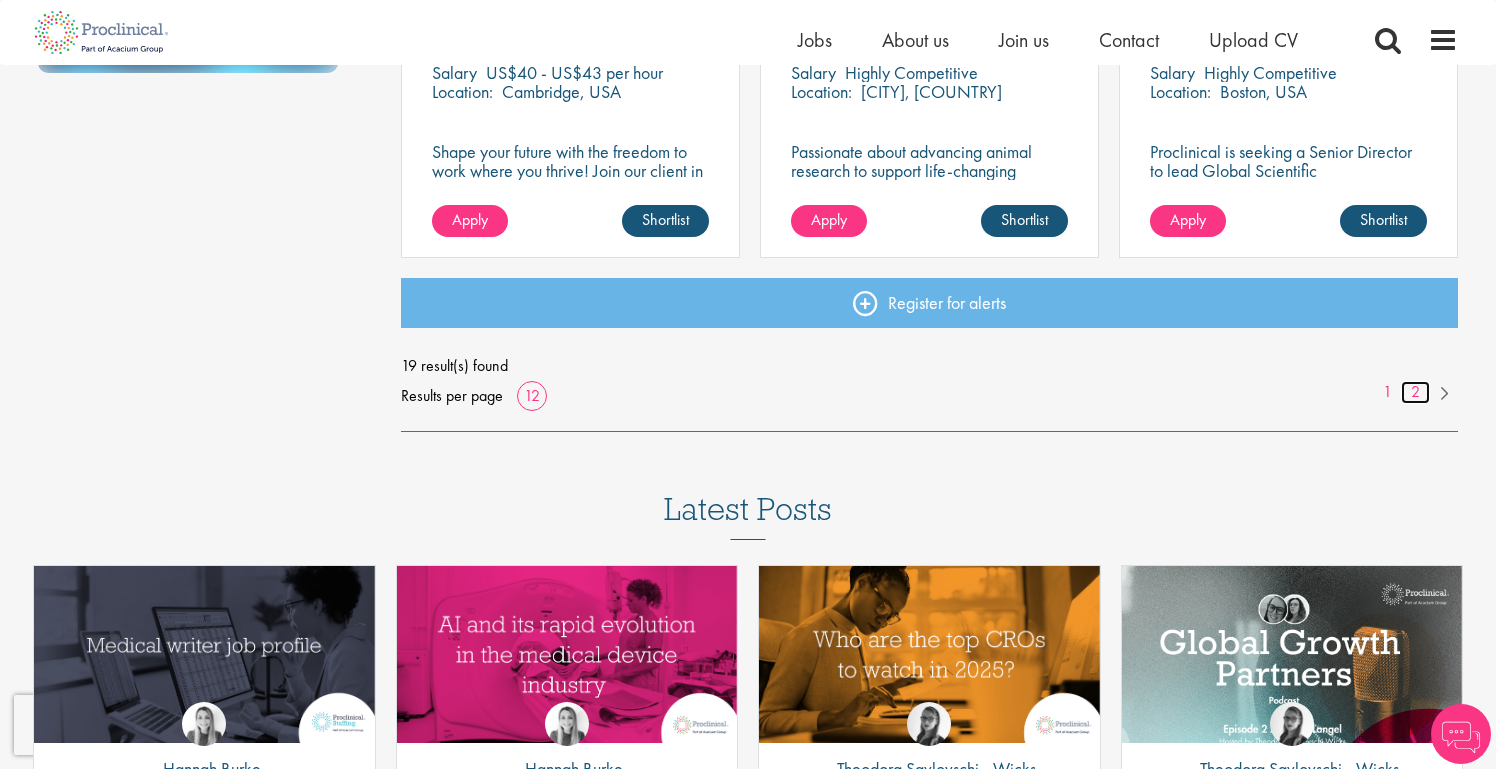 click on "2" at bounding box center (1415, 392) 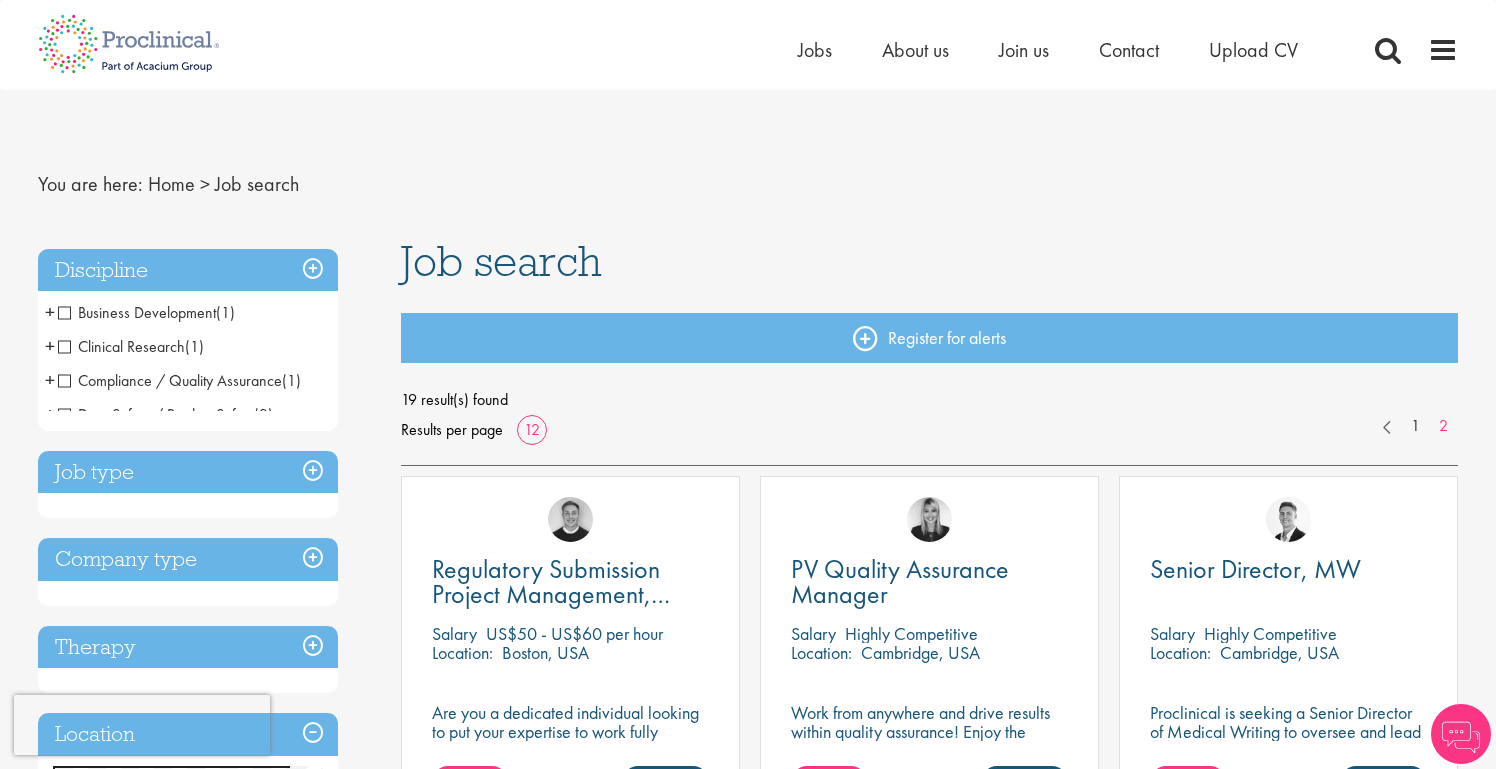 scroll, scrollTop: 0, scrollLeft: 0, axis: both 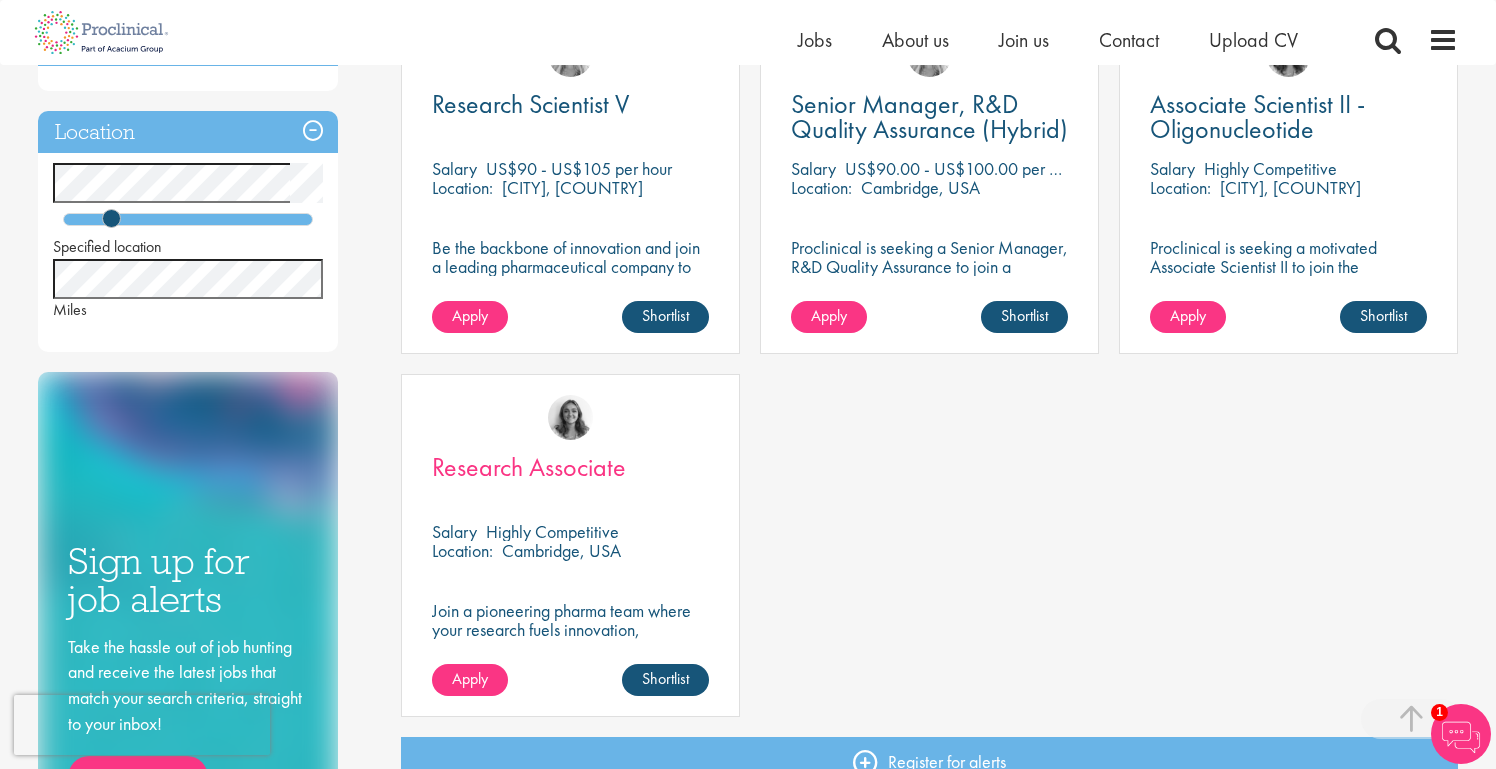 click on "Research Associate" at bounding box center (529, 467) 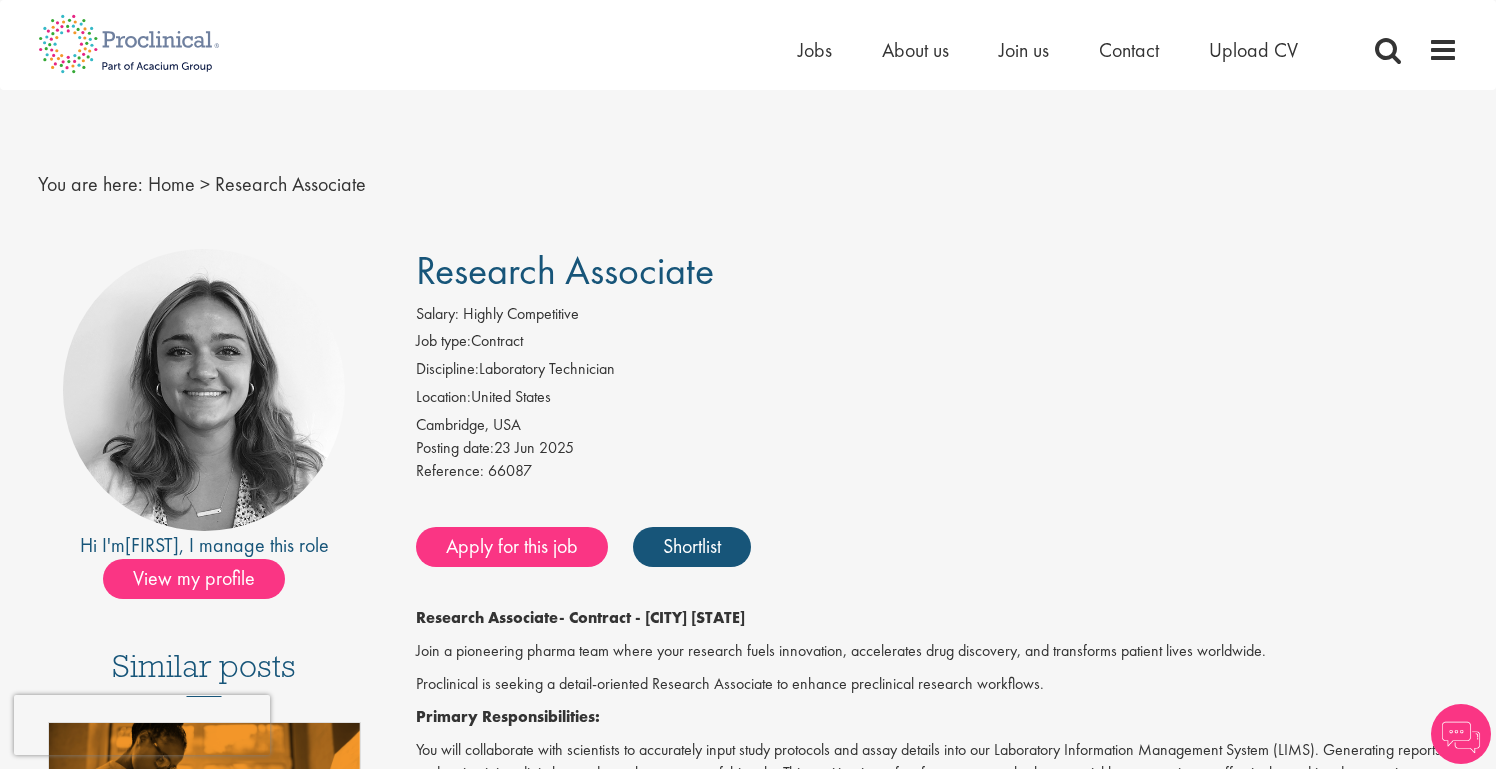 scroll, scrollTop: 0, scrollLeft: 0, axis: both 